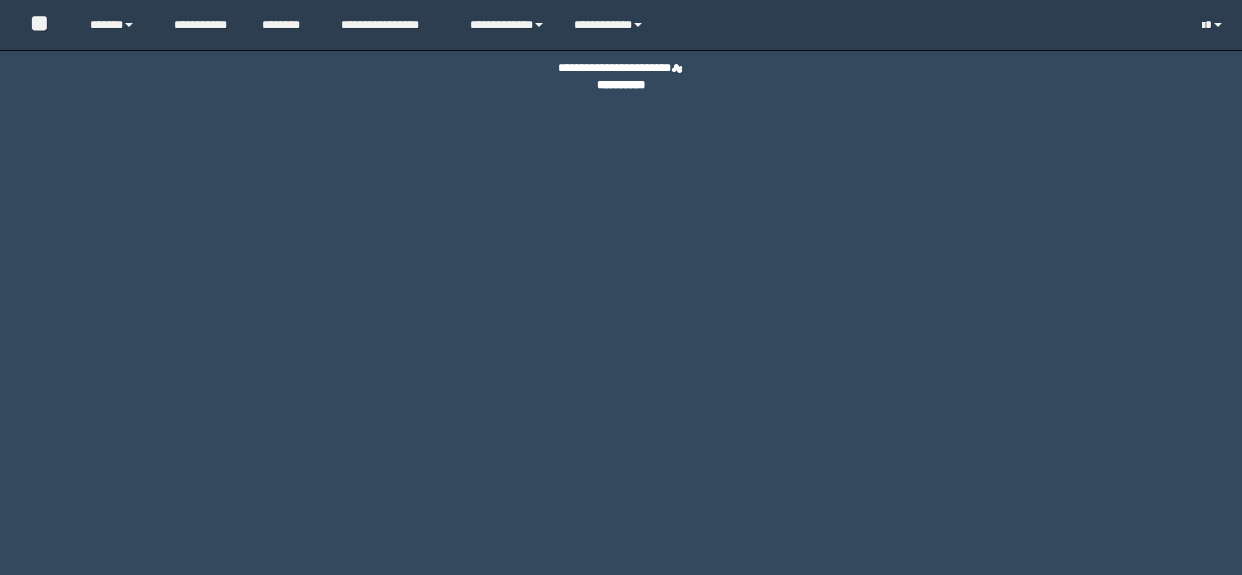scroll, scrollTop: 0, scrollLeft: 0, axis: both 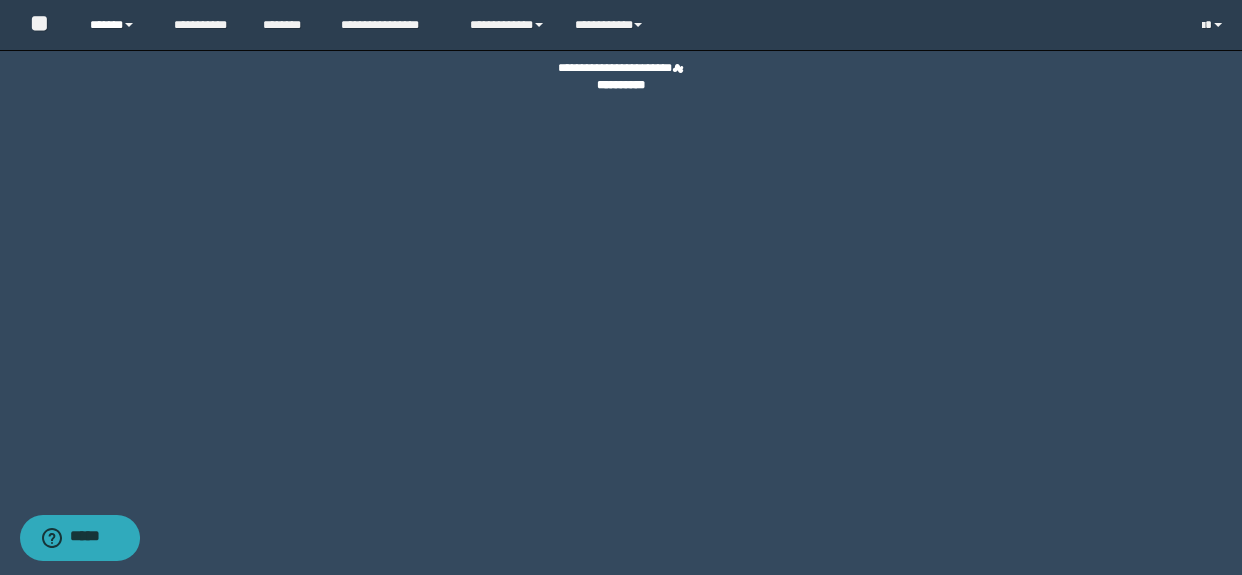 click on "******" at bounding box center [117, 25] 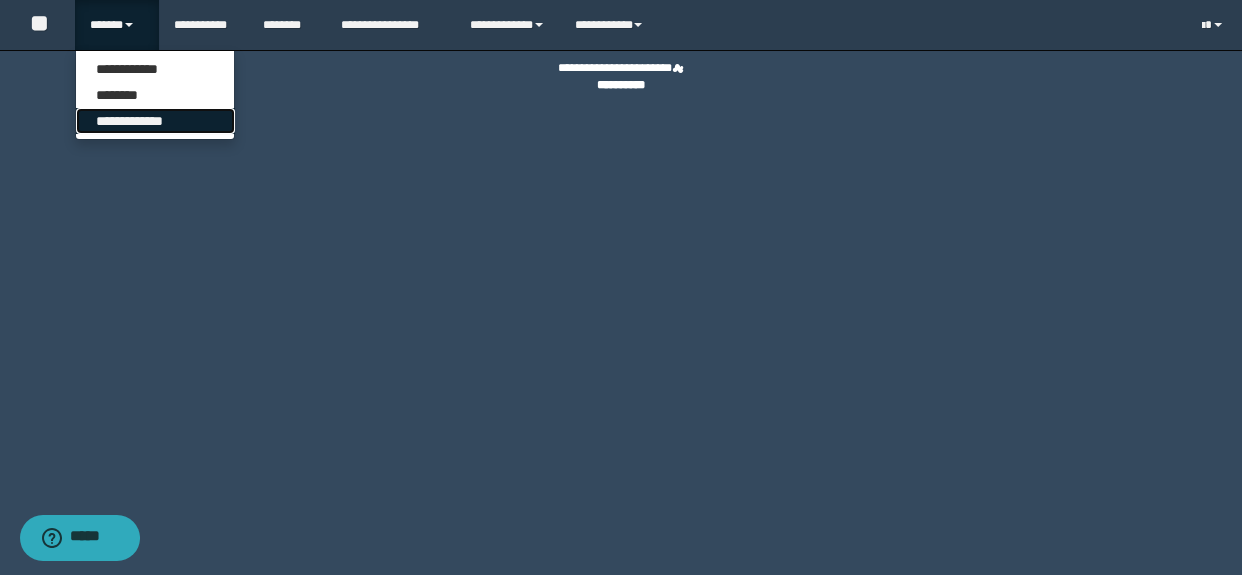click on "**********" at bounding box center (155, 121) 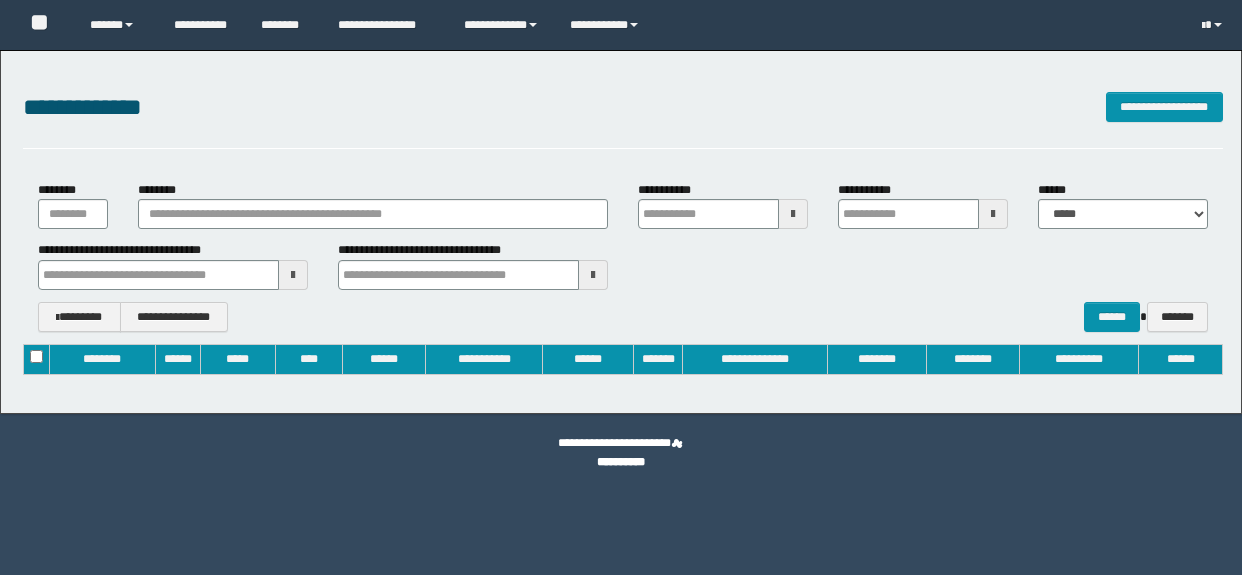 type on "**********" 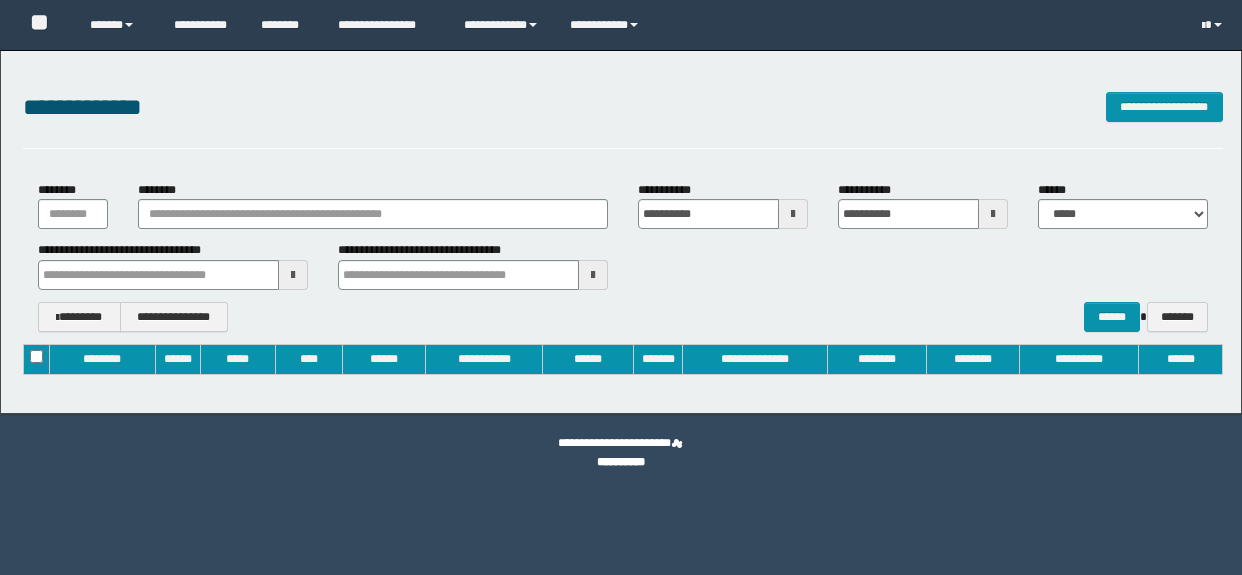 scroll, scrollTop: 0, scrollLeft: 0, axis: both 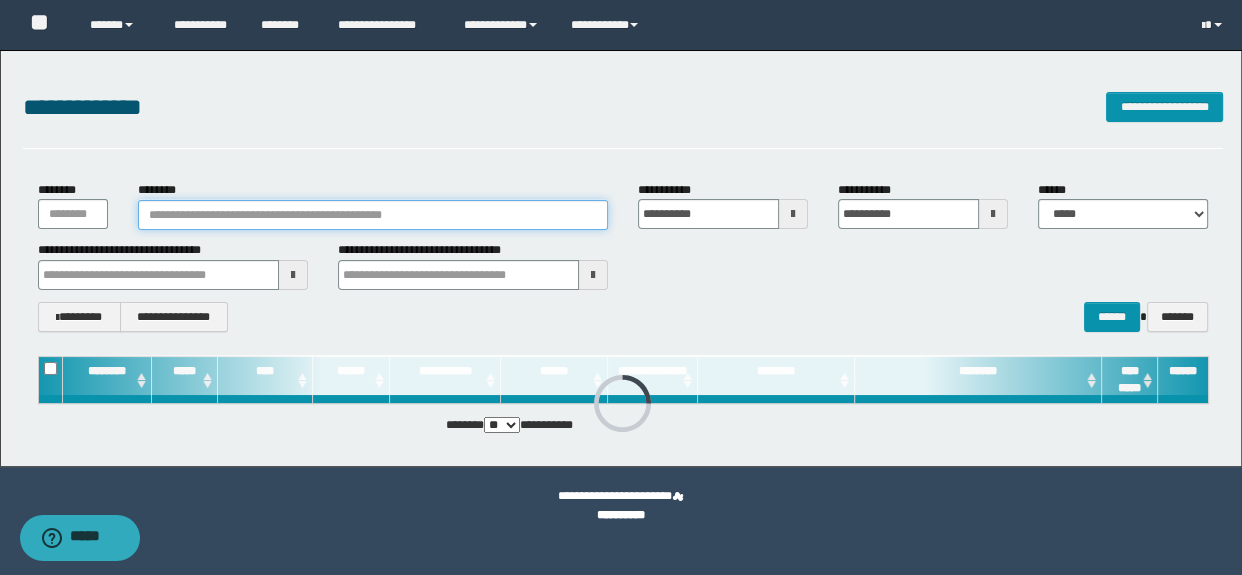 click on "********" at bounding box center [373, 215] 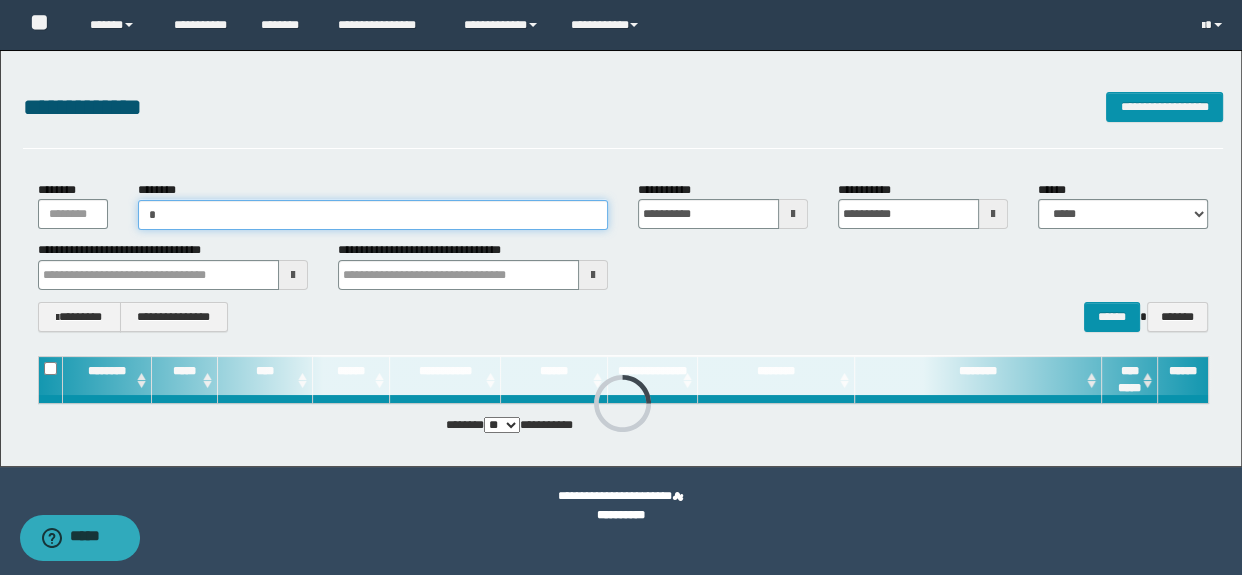paste on "*********" 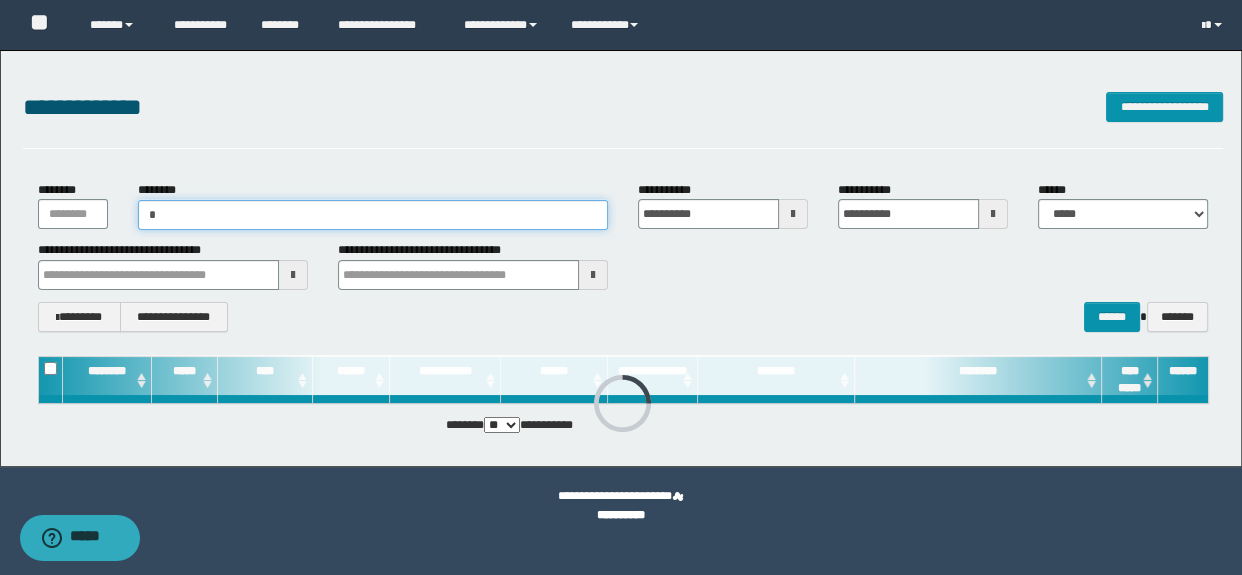 type on "**********" 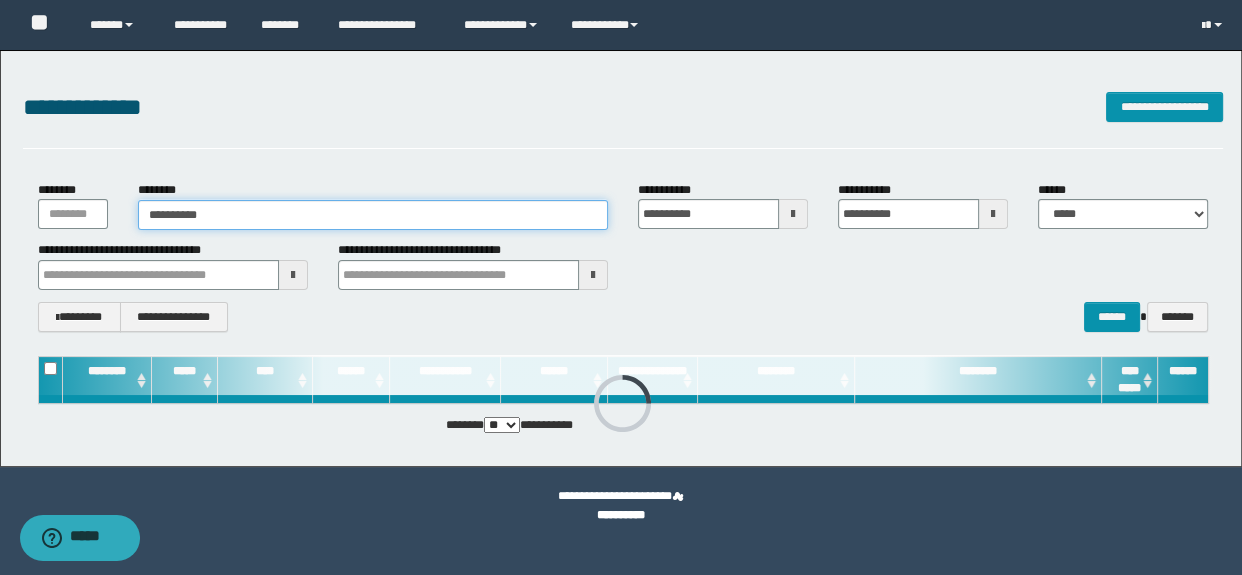 type 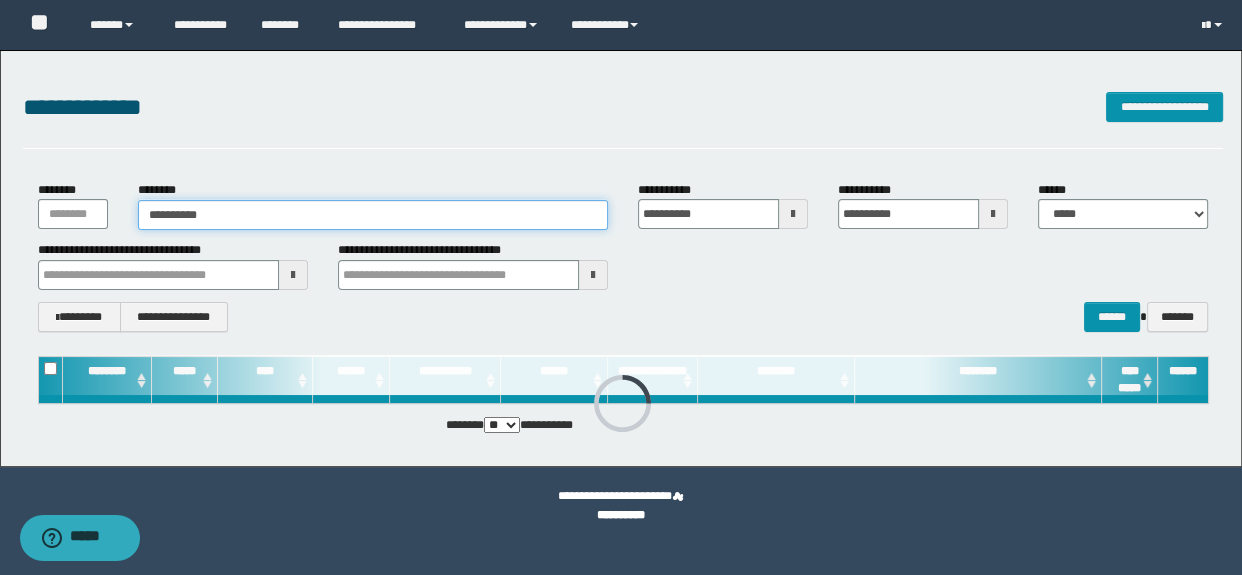type on "**********" 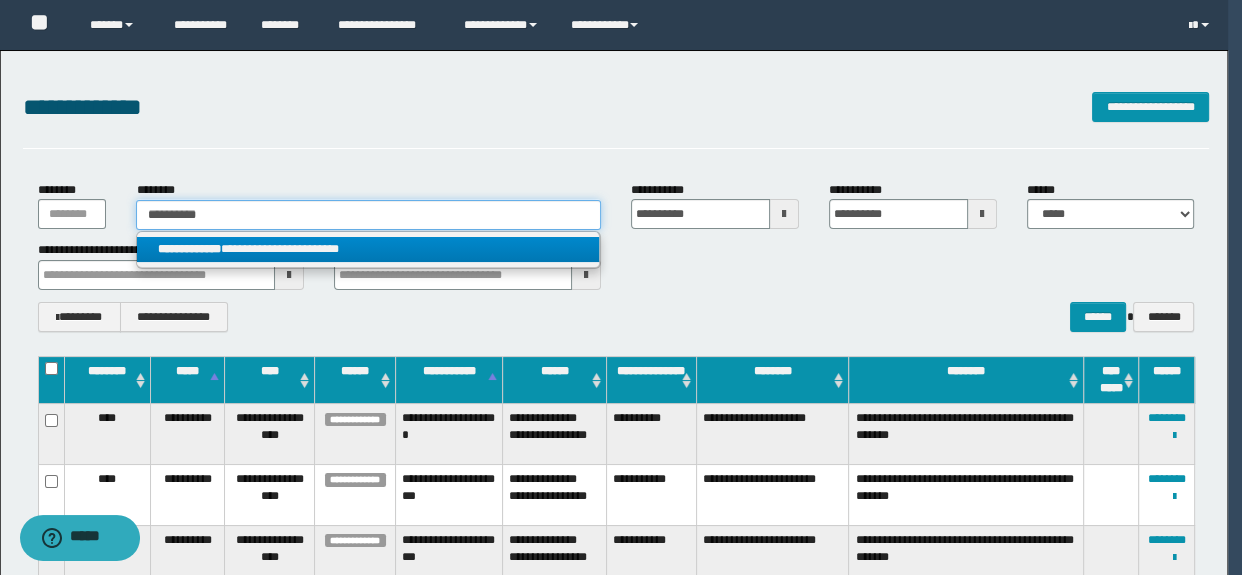 type on "**********" 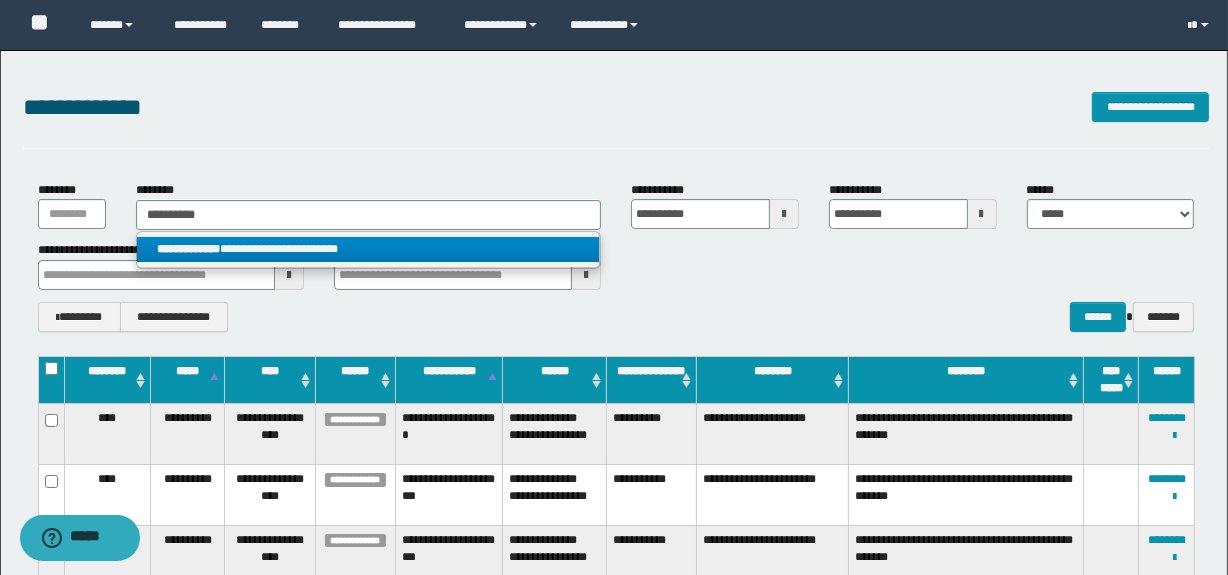 click on "**********" at bounding box center [368, 249] 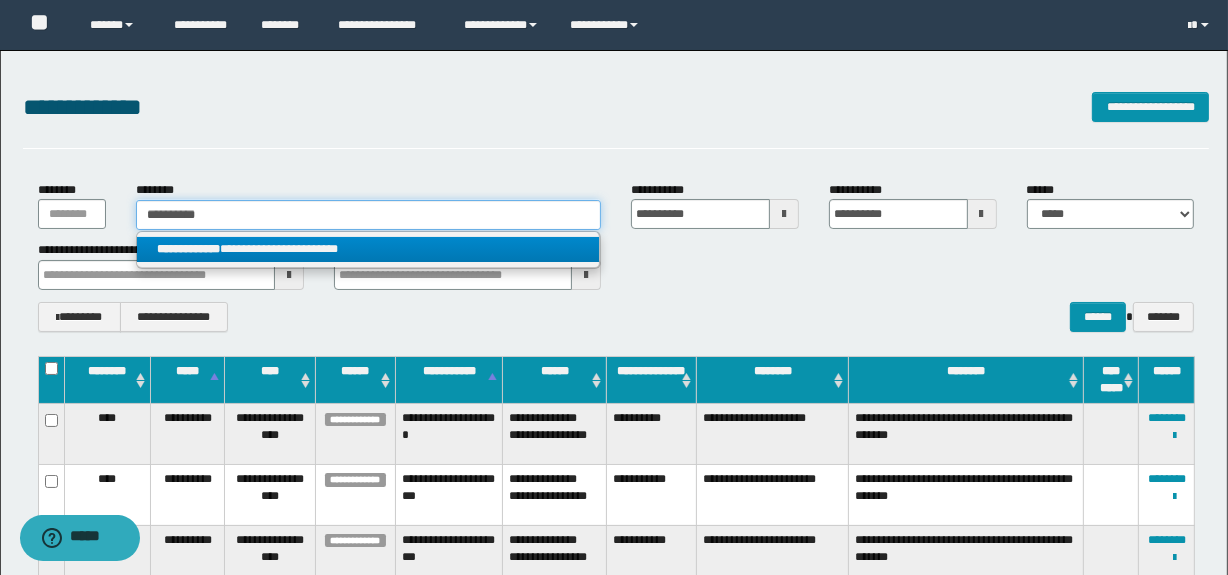 type 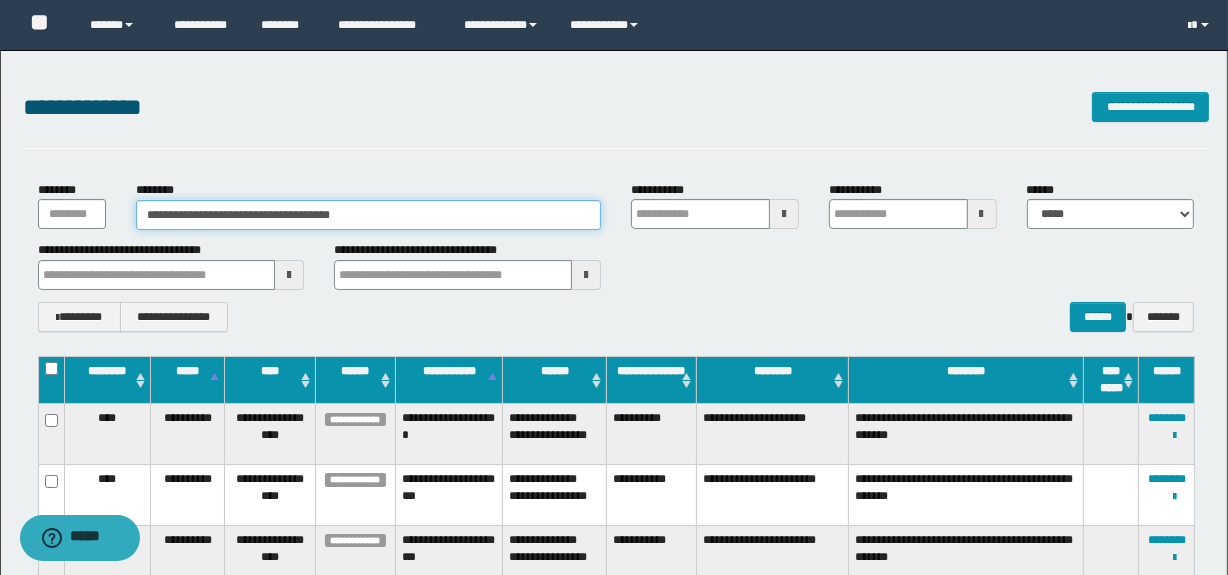 type 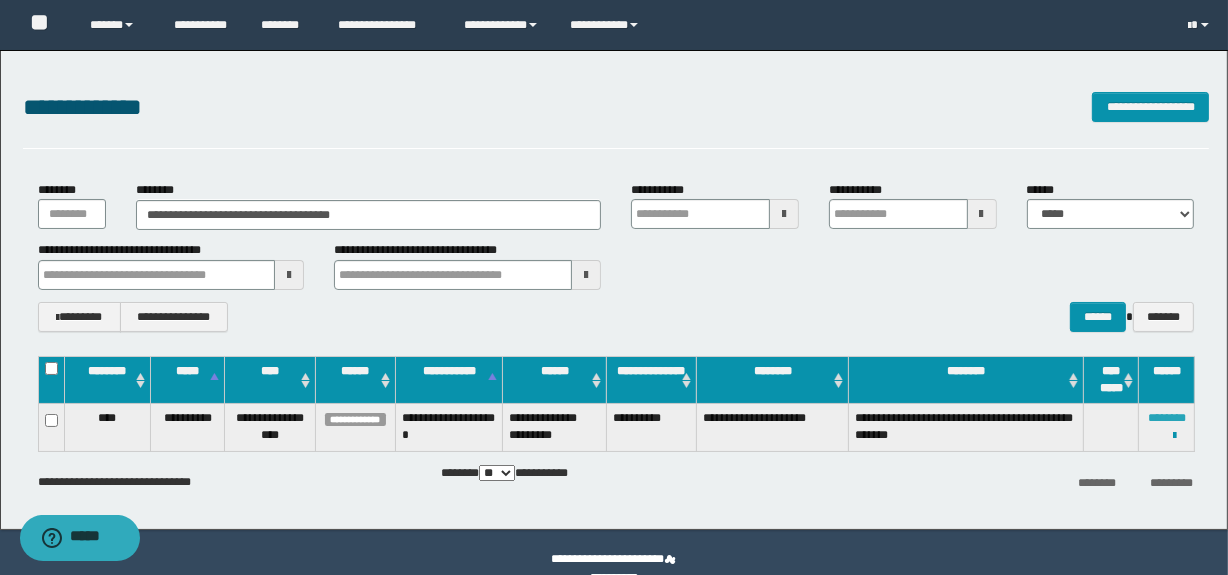 click on "********" at bounding box center [1167, 418] 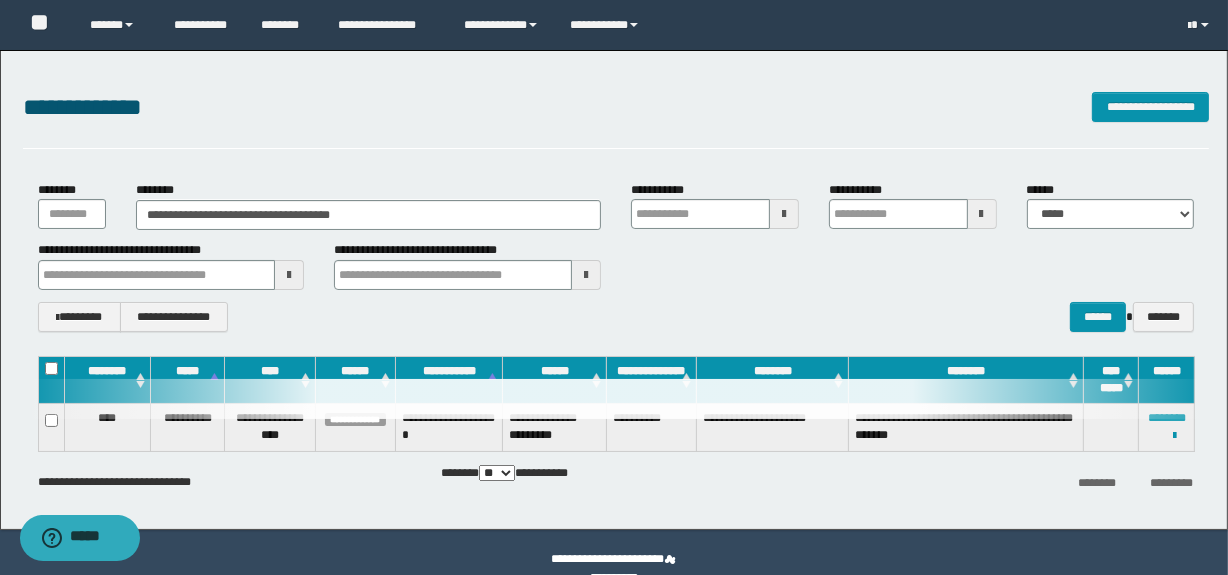 type 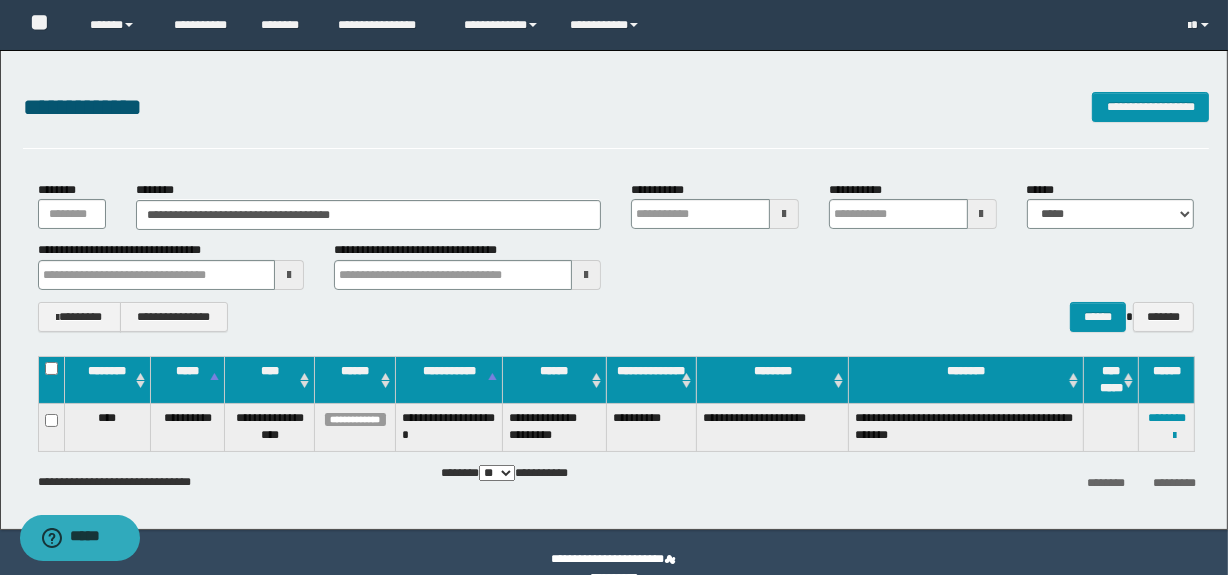 type 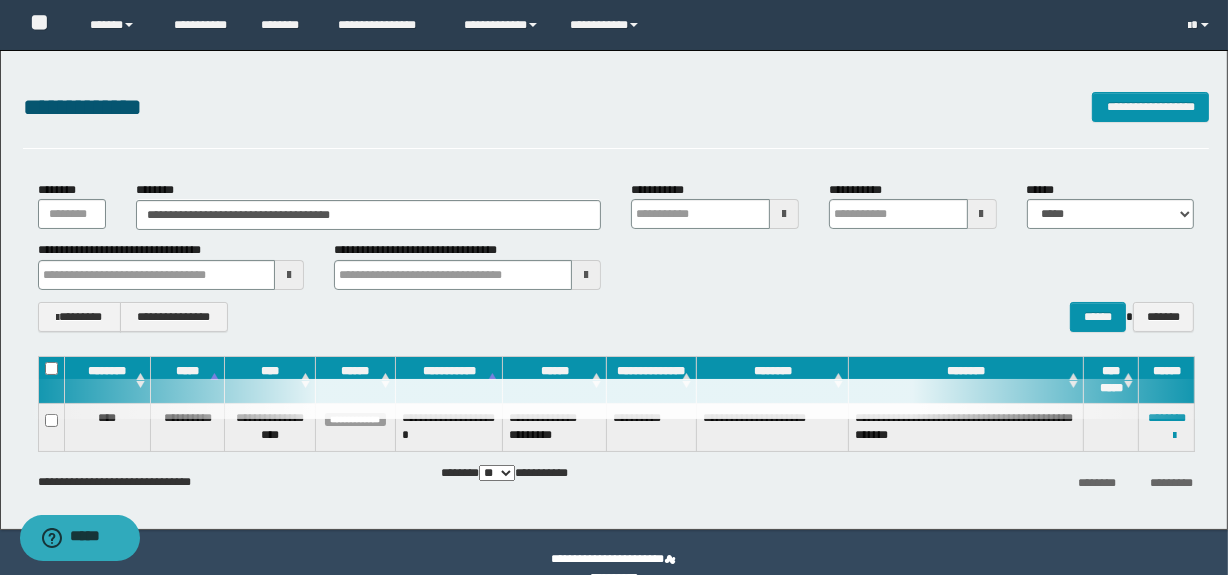type 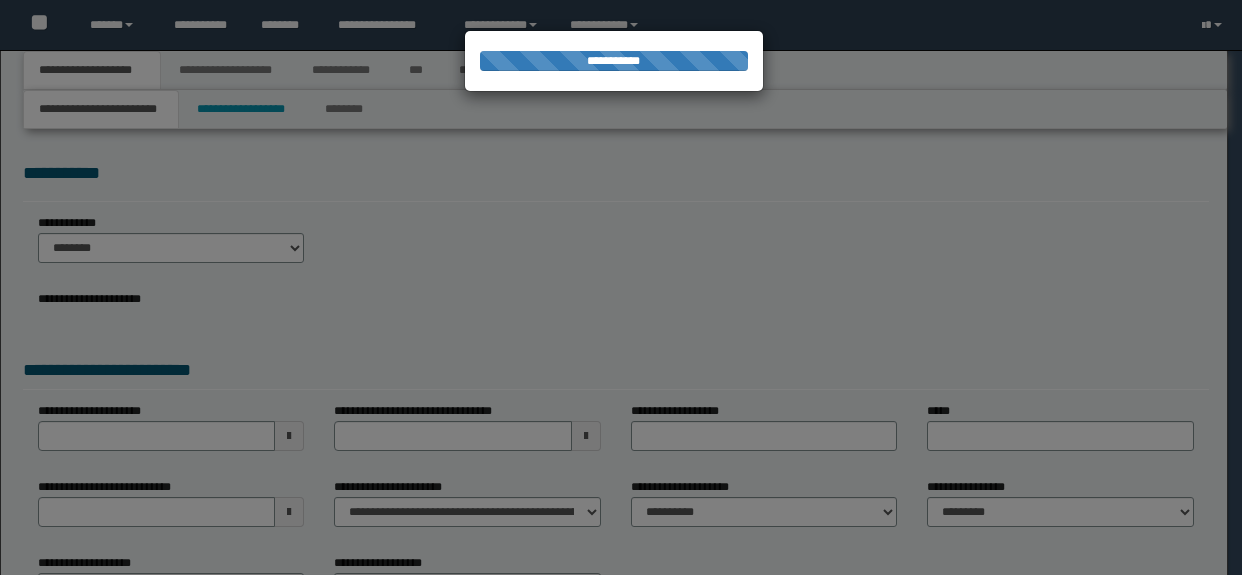 scroll, scrollTop: 0, scrollLeft: 0, axis: both 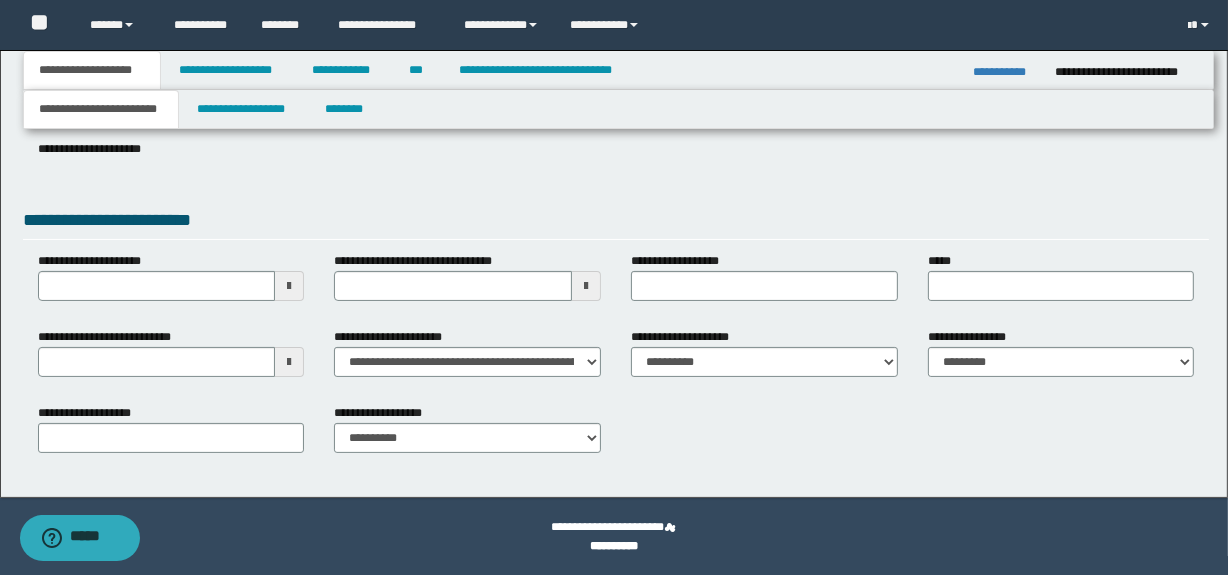 click at bounding box center (289, 362) 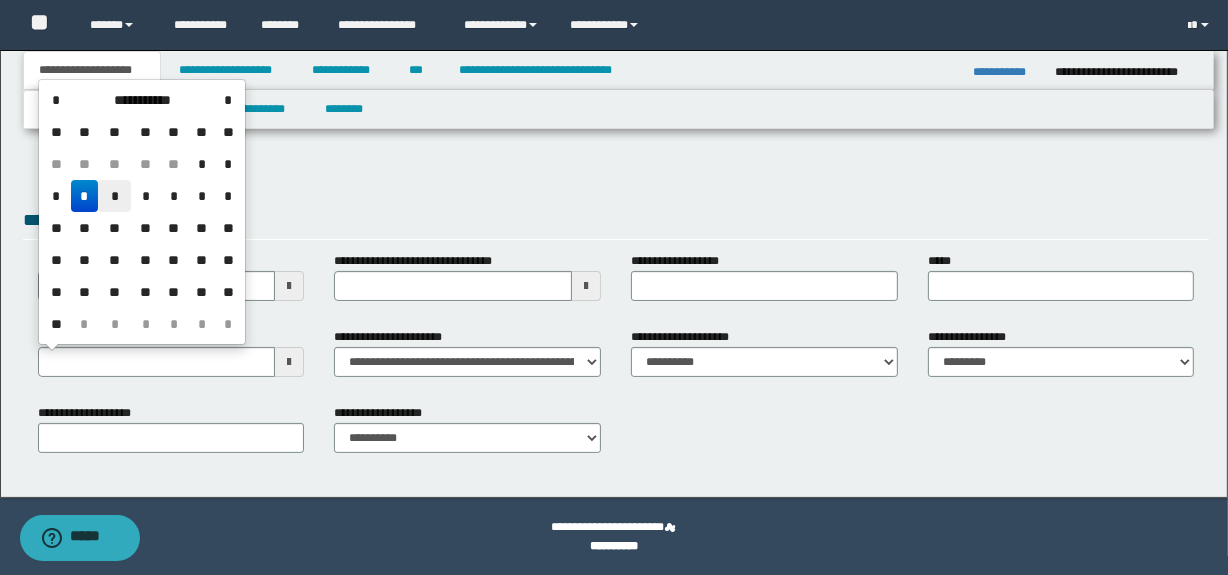 click on "*" at bounding box center (114, 196) 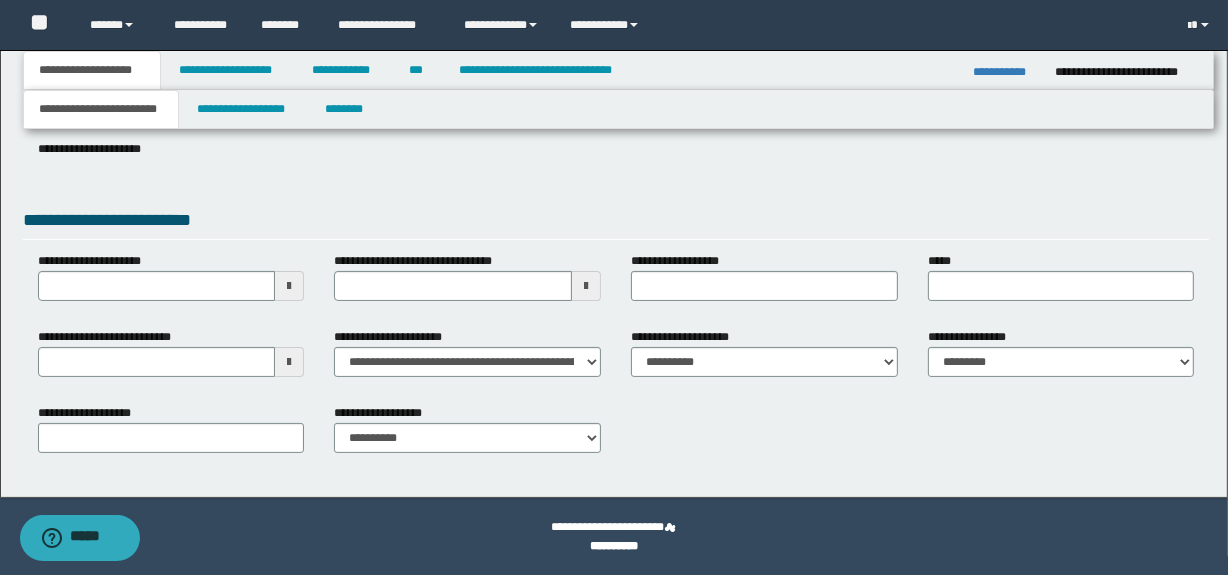 click on "**********" at bounding box center (171, 428) 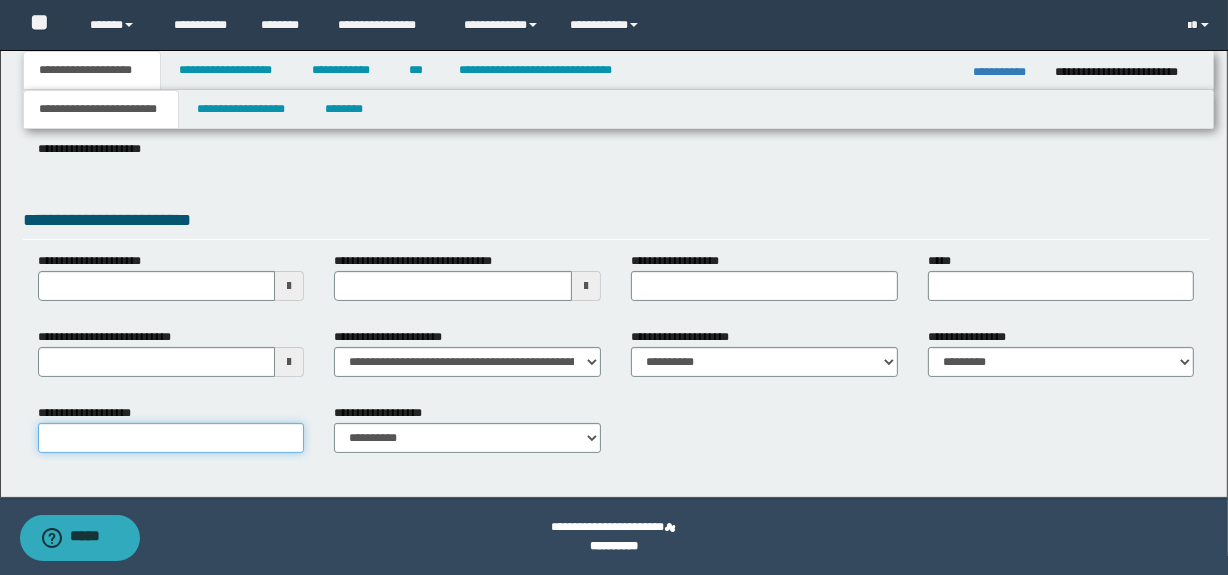 click on "**********" at bounding box center [171, 438] 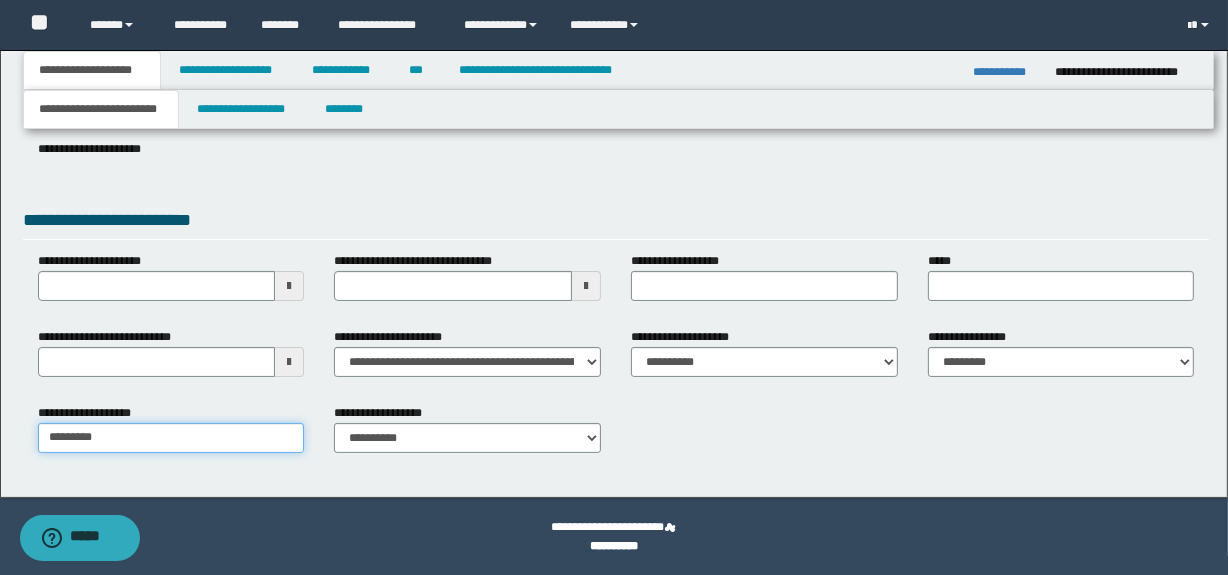 click on "*********" at bounding box center [171, 438] 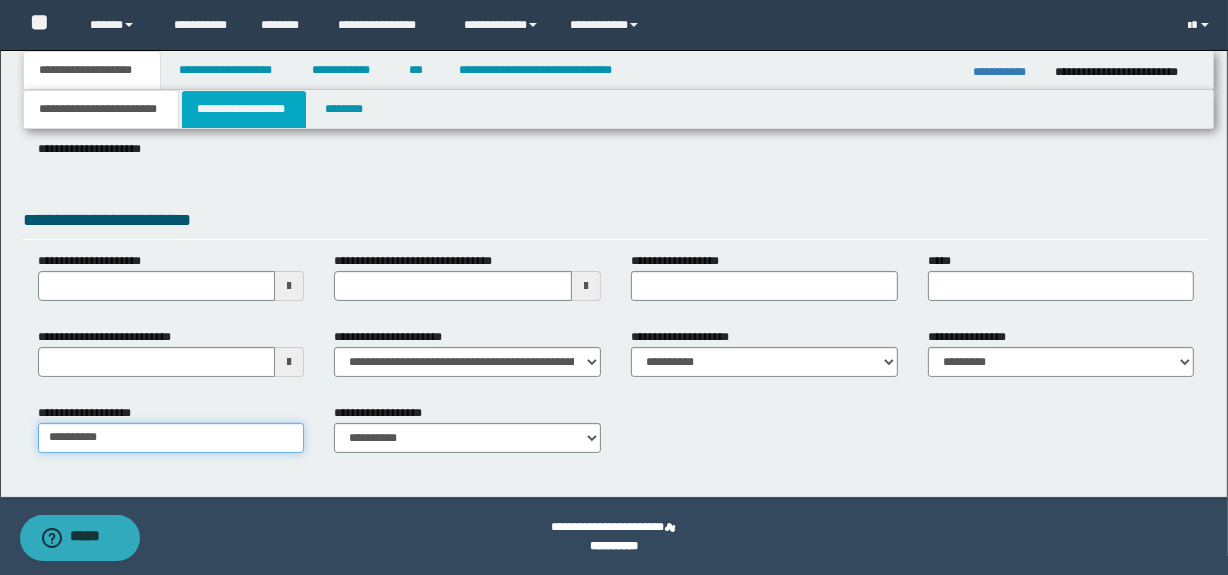 type on "**********" 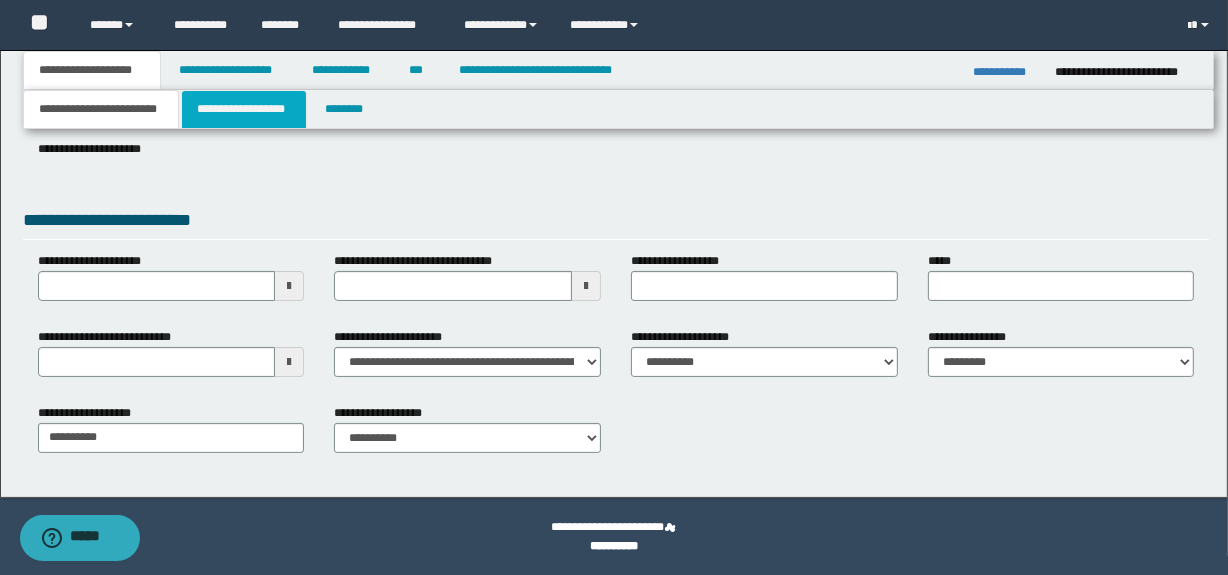 click on "**********" at bounding box center [244, 109] 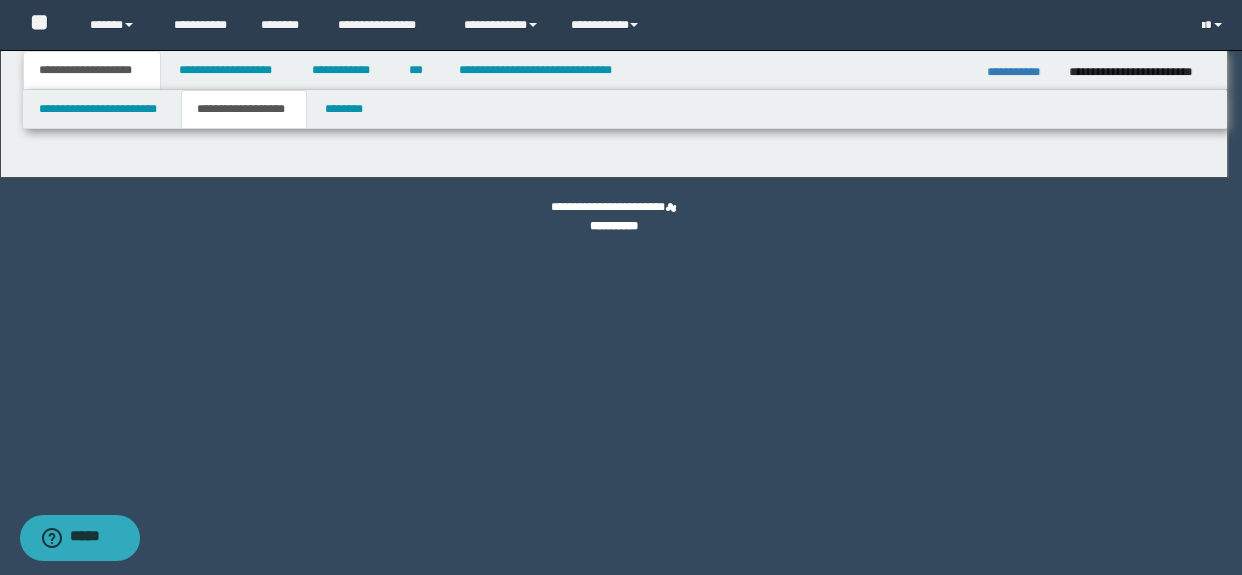 type on "**********" 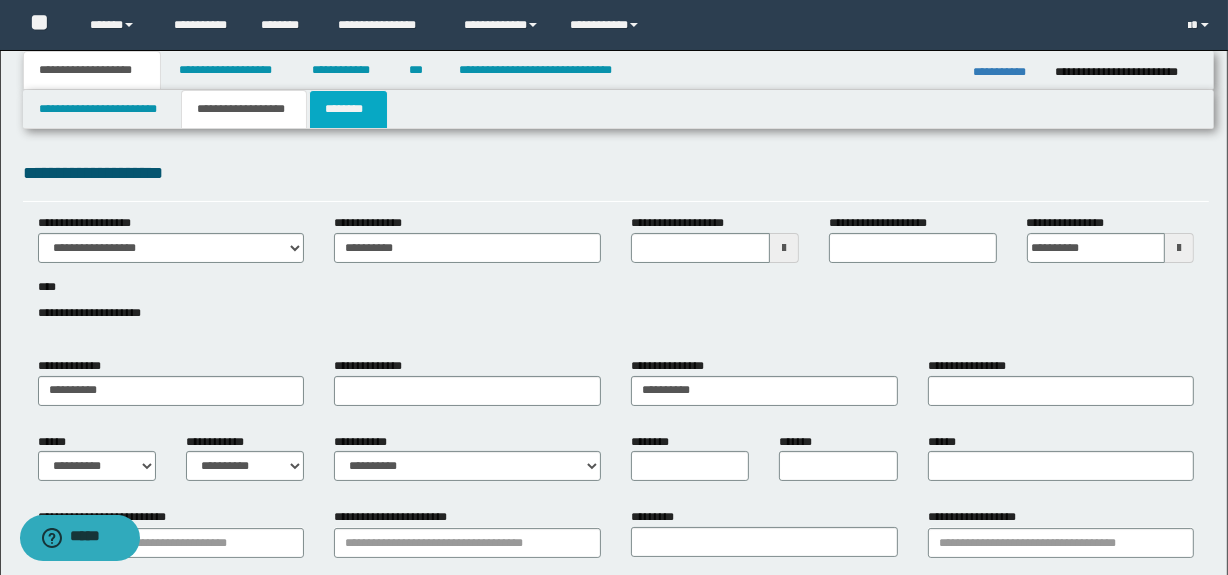 click on "********" at bounding box center [348, 109] 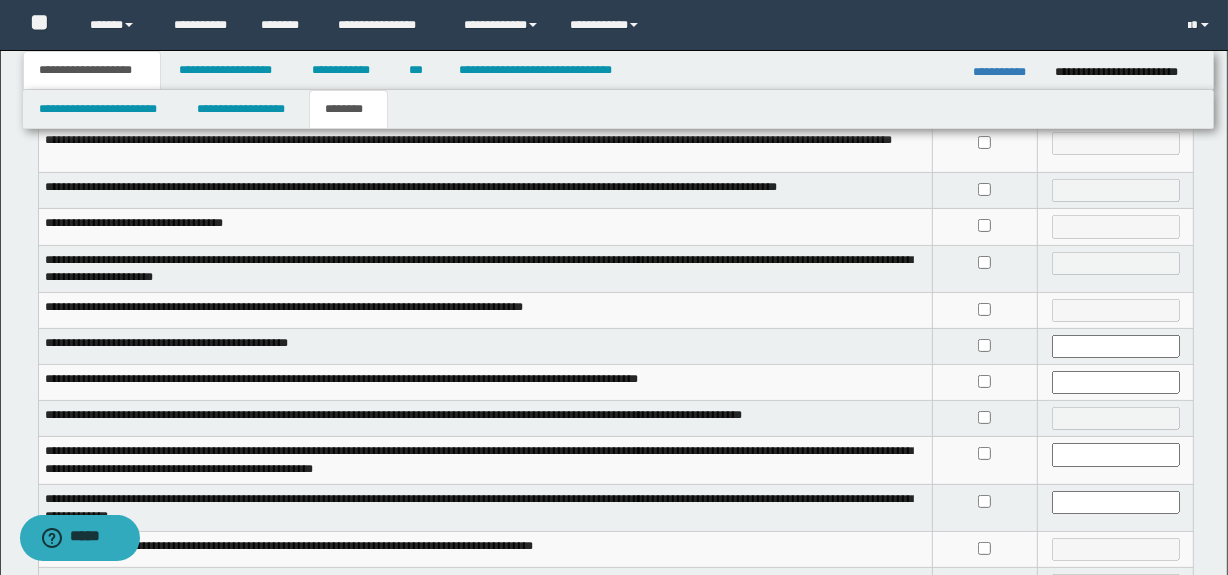 scroll, scrollTop: 454, scrollLeft: 0, axis: vertical 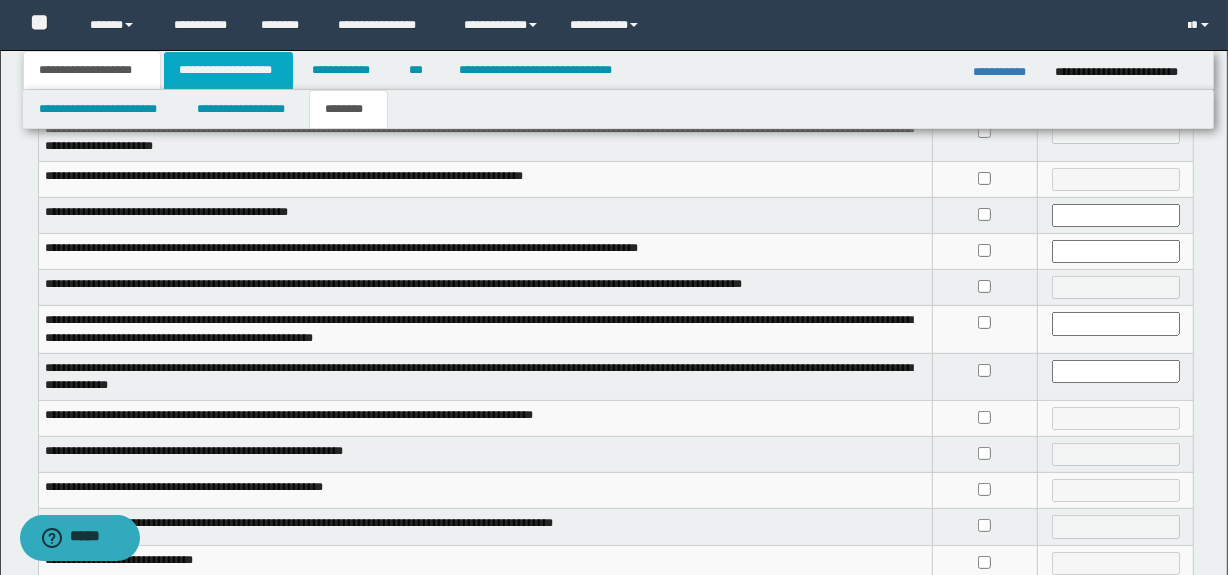 click on "**********" at bounding box center (228, 70) 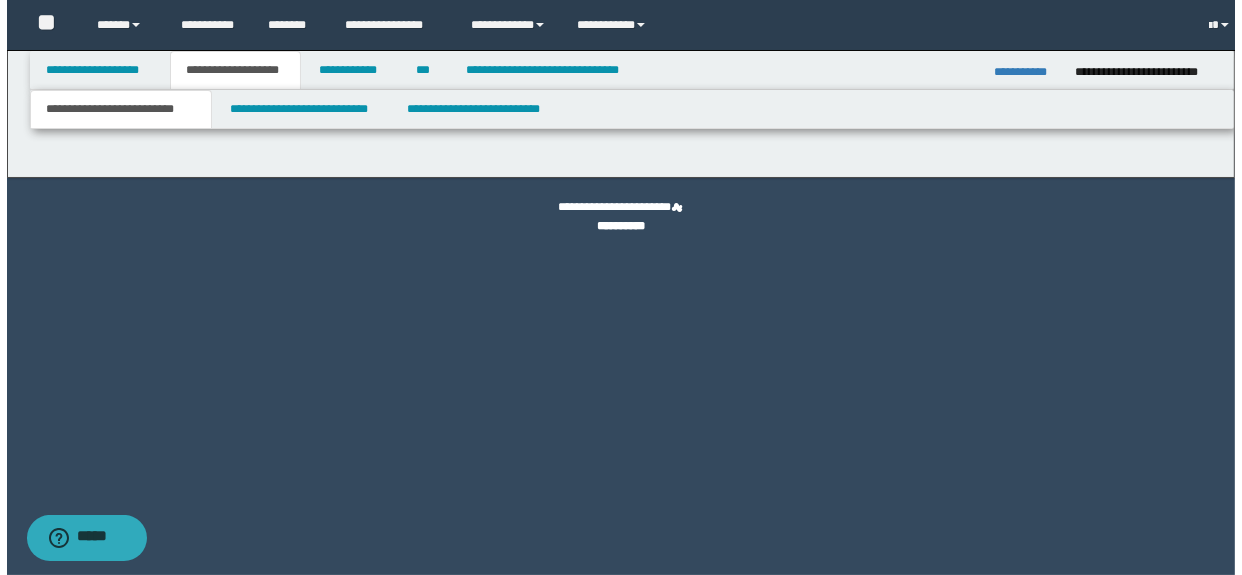 scroll, scrollTop: 0, scrollLeft: 0, axis: both 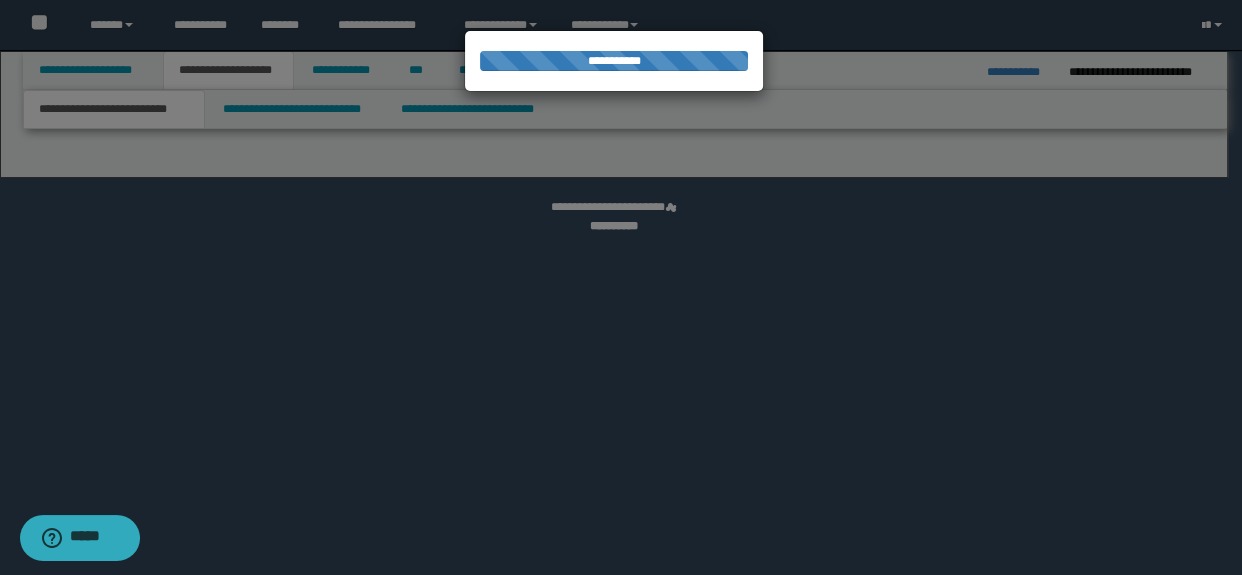 select on "*" 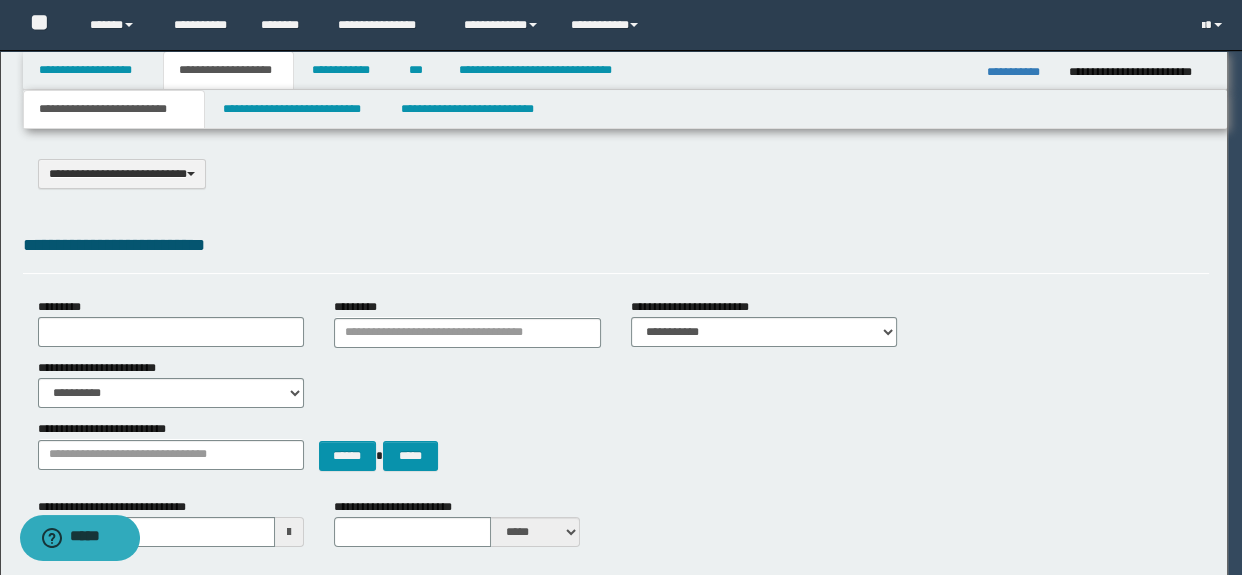 scroll, scrollTop: 0, scrollLeft: 0, axis: both 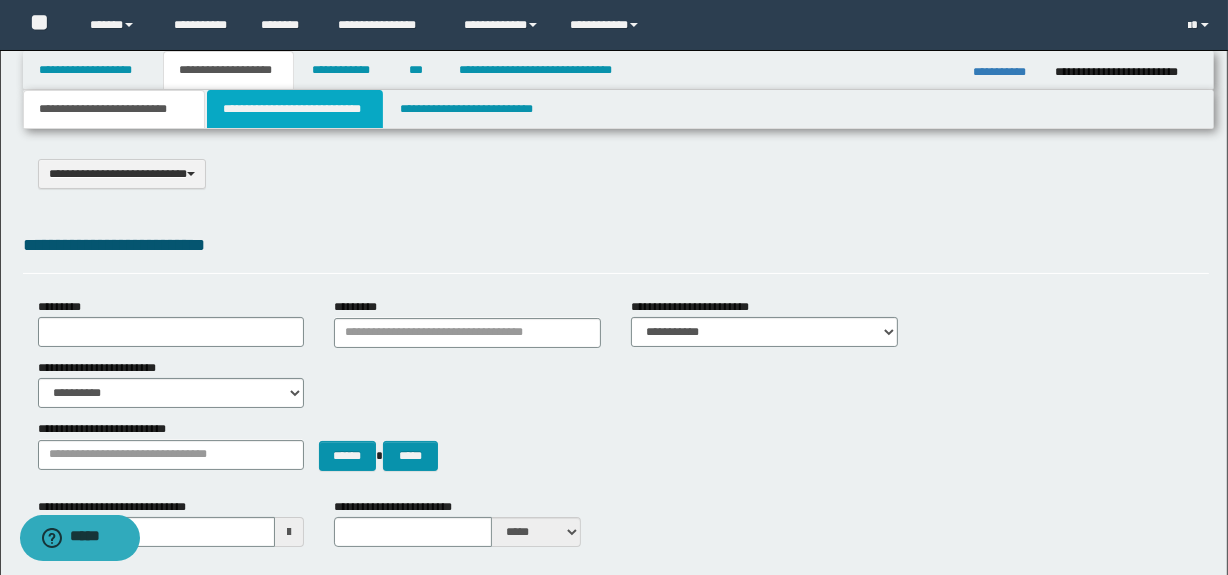 click on "**********" at bounding box center (294, 109) 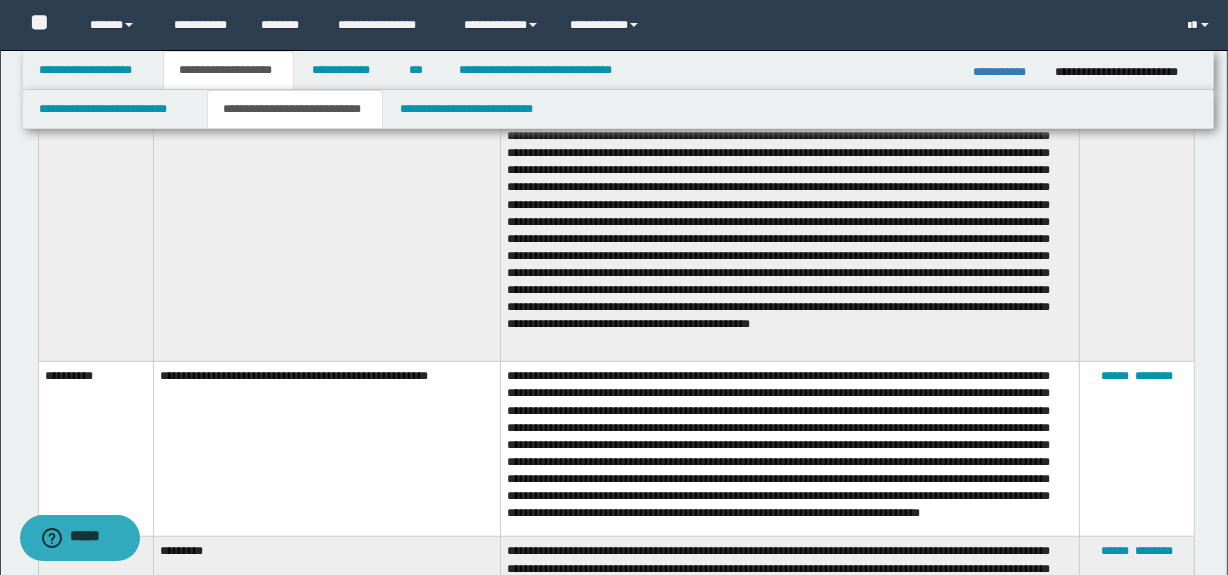 scroll, scrollTop: 1454, scrollLeft: 0, axis: vertical 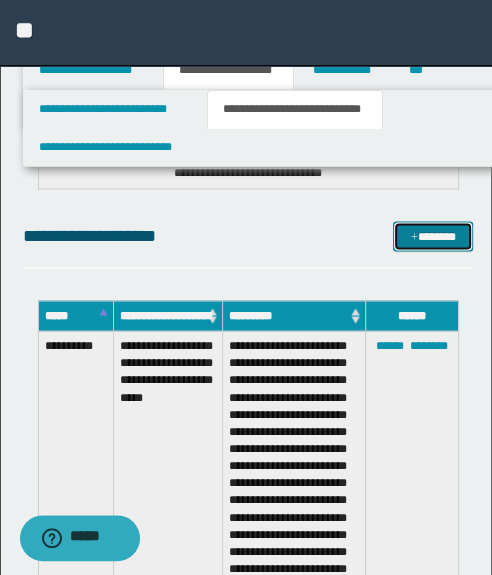 click on "*******" at bounding box center [433, 236] 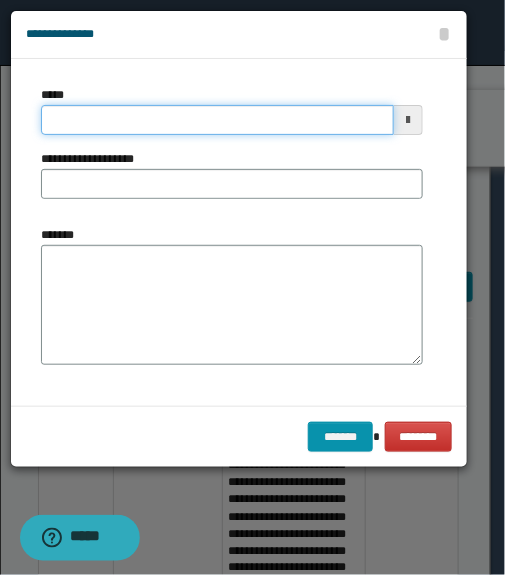 click on "*****" at bounding box center (217, 120) 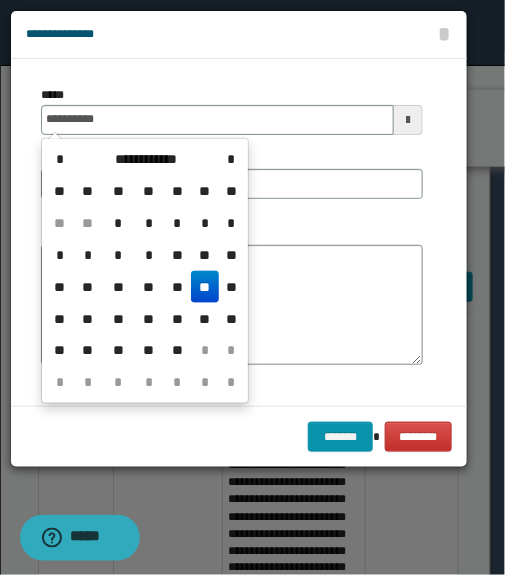 click on "**" at bounding box center (205, 287) 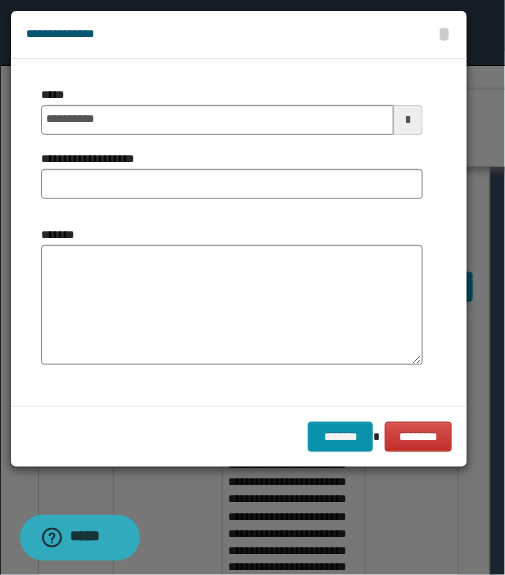 click on "**********" at bounding box center [232, 232] 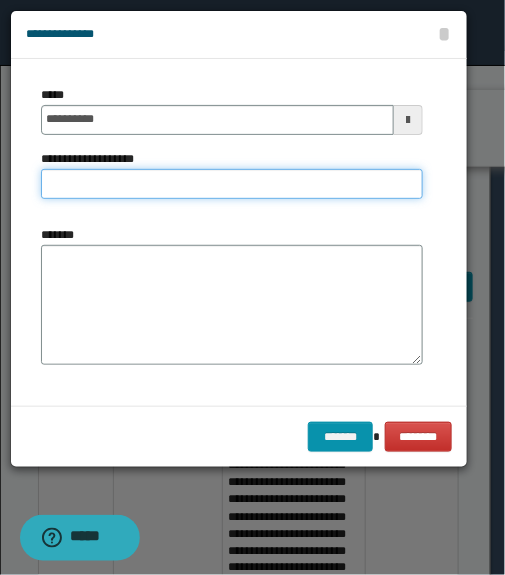 click on "**********" at bounding box center (232, 184) 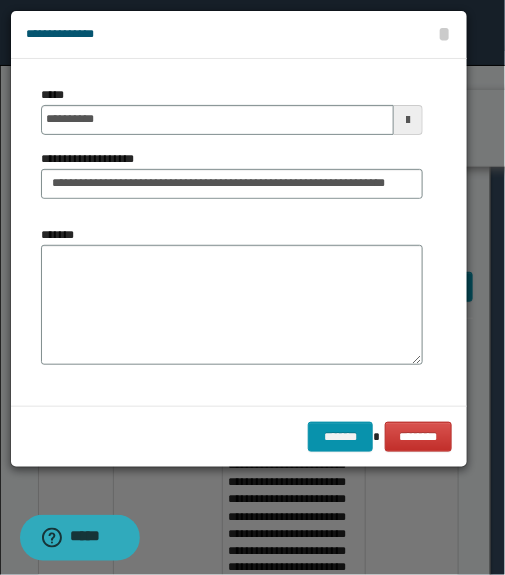 click on "**********" at bounding box center [232, 150] 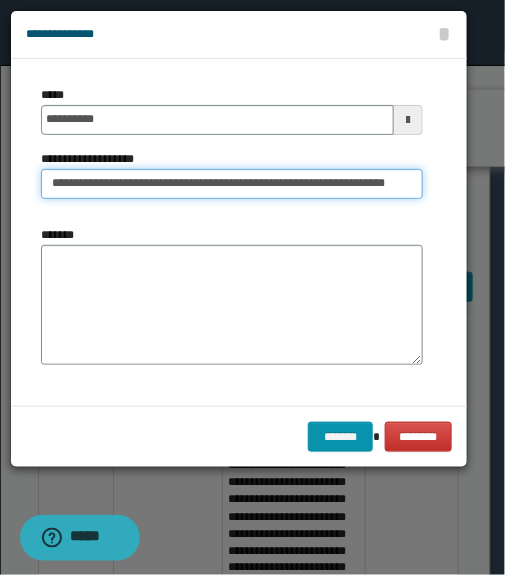 drag, startPoint x: 186, startPoint y: 188, endPoint x: 238, endPoint y: 193, distance: 52.23983 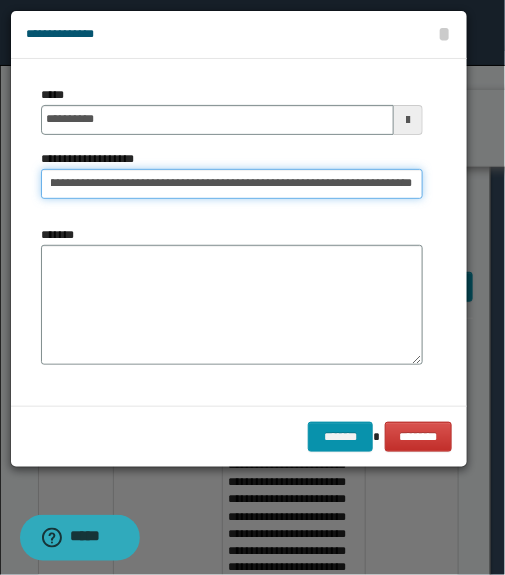 scroll, scrollTop: 0, scrollLeft: 171, axis: horizontal 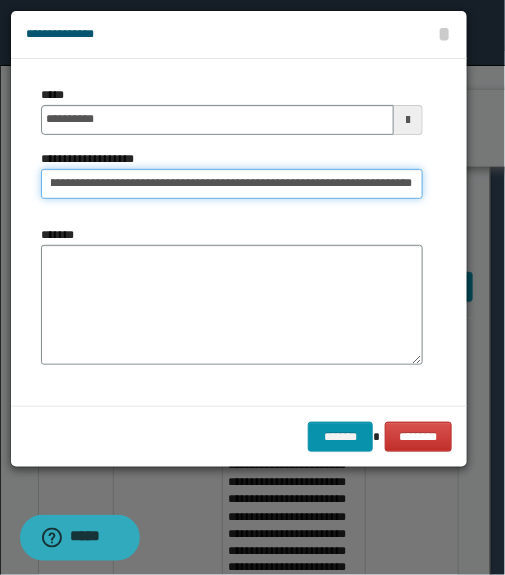 click on "**********" at bounding box center (232, 184) 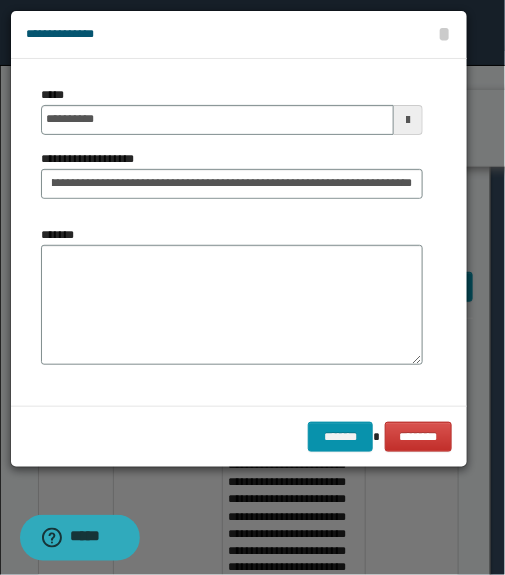 scroll, scrollTop: 0, scrollLeft: 0, axis: both 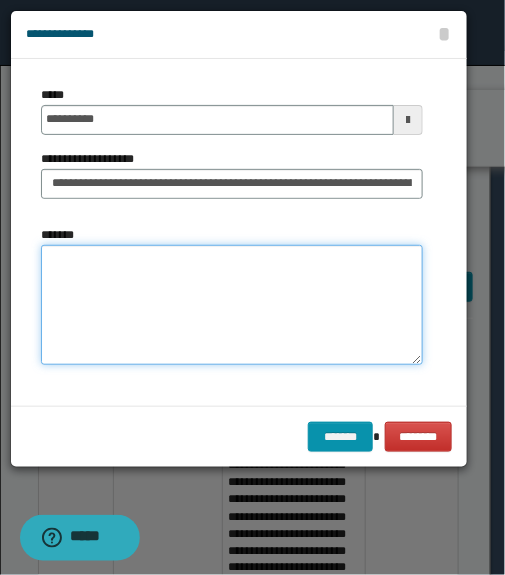 click on "*******" at bounding box center [232, 305] 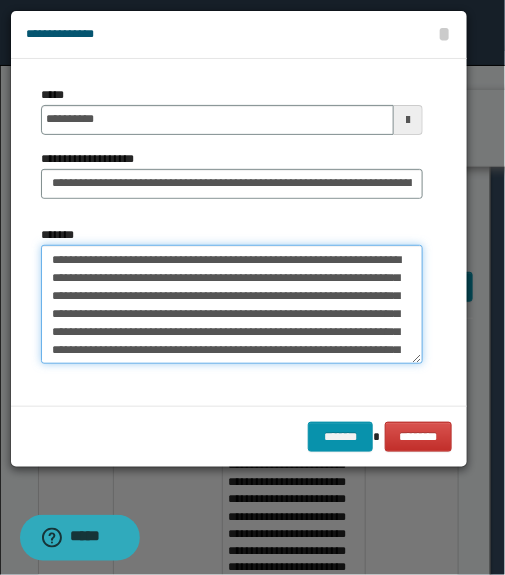 scroll, scrollTop: 0, scrollLeft: 0, axis: both 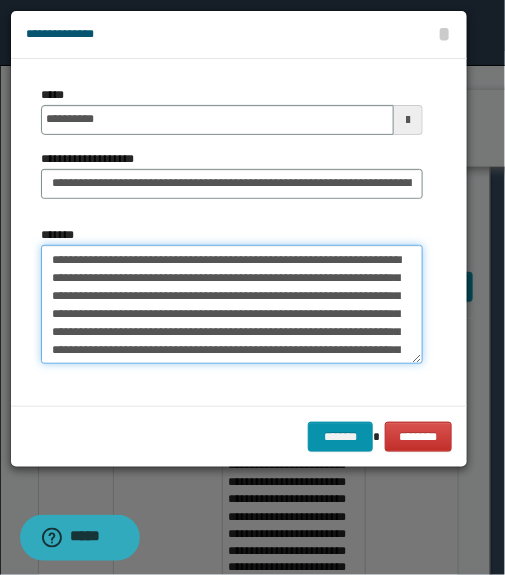 drag, startPoint x: 265, startPoint y: 310, endPoint x: 260, endPoint y: 298, distance: 13 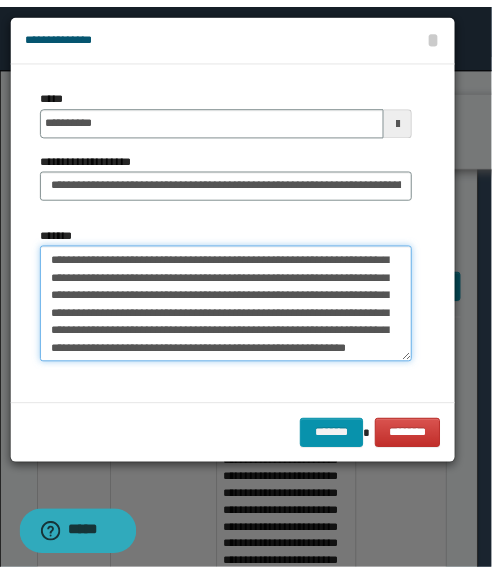 scroll, scrollTop: 143, scrollLeft: 0, axis: vertical 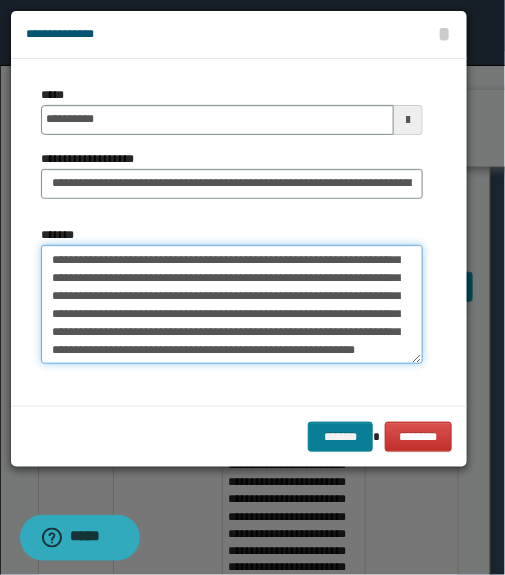 type on "**********" 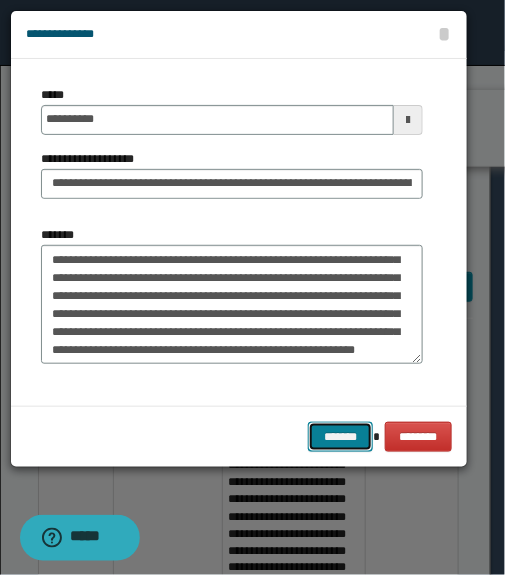 click on "*******" at bounding box center [340, 437] 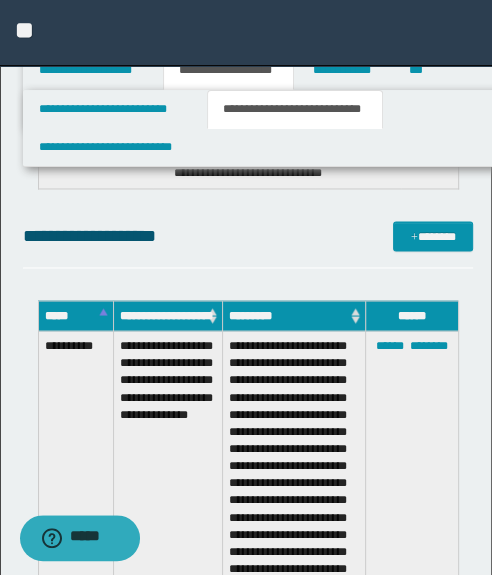 click on "**********" at bounding box center [248, 1440] 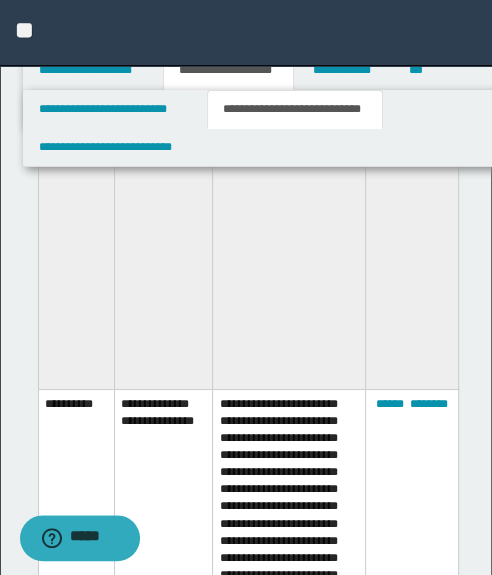 scroll, scrollTop: 13367, scrollLeft: 0, axis: vertical 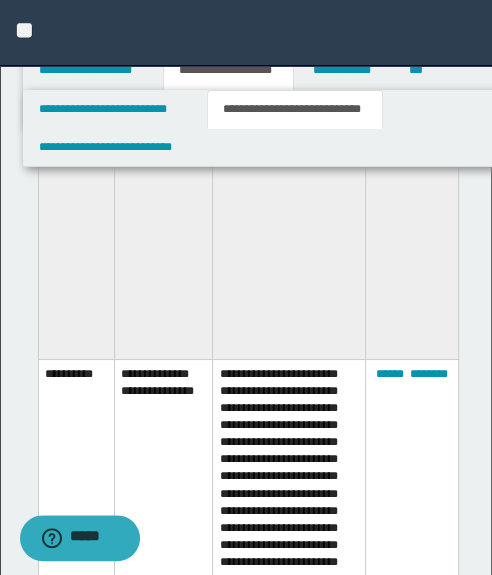 click on "**********" at bounding box center (163, 775) 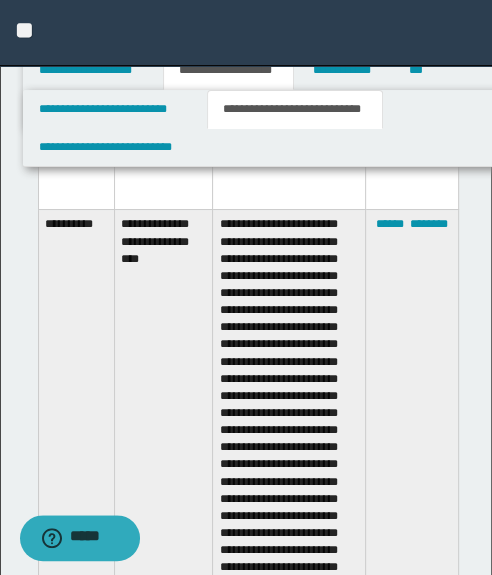 scroll, scrollTop: 5113, scrollLeft: 0, axis: vertical 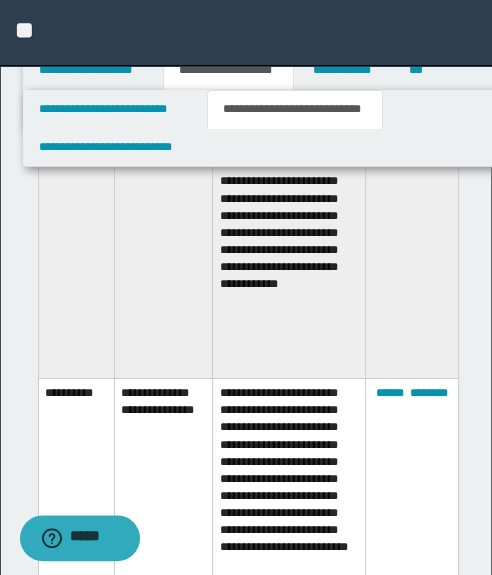 click at bounding box center [289, -131] 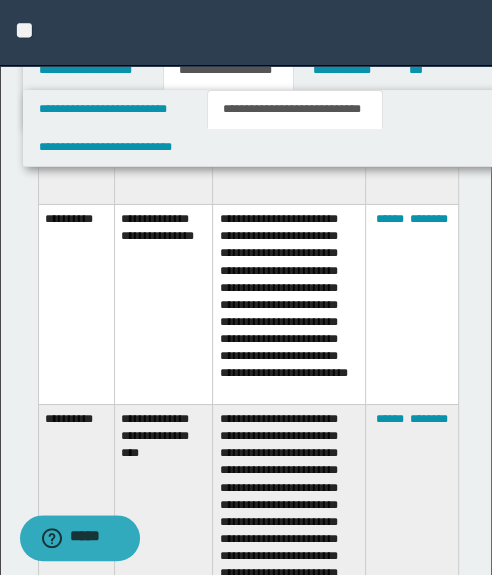 scroll, scrollTop: 5113, scrollLeft: 0, axis: vertical 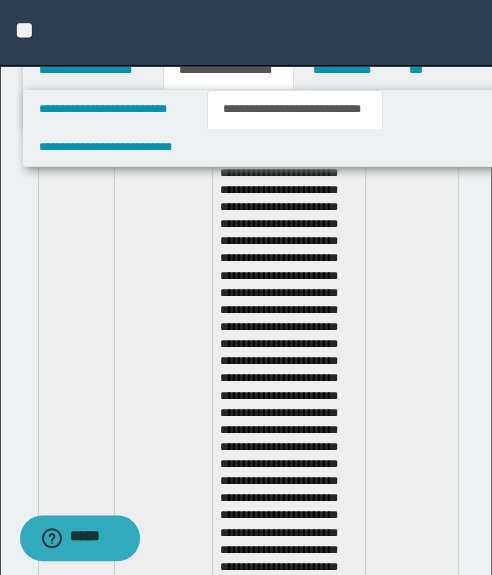 click at bounding box center (289, 323) 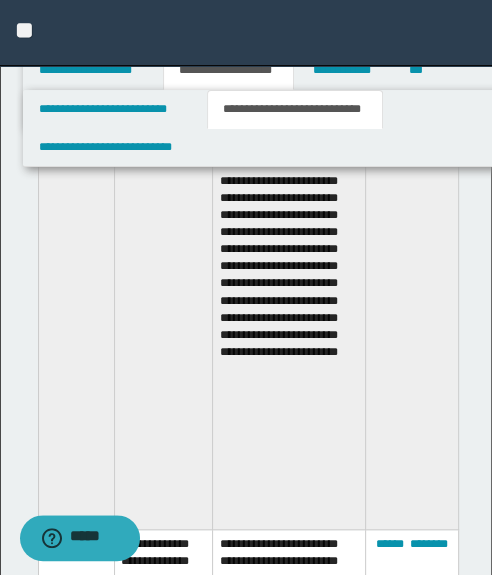scroll, scrollTop: 3022, scrollLeft: 0, axis: vertical 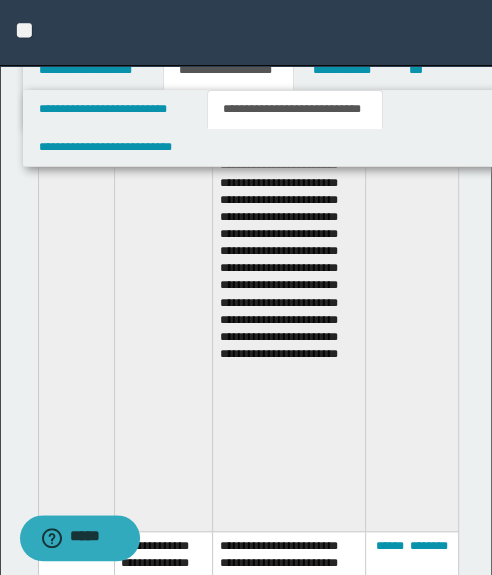 click at bounding box center (289, -516) 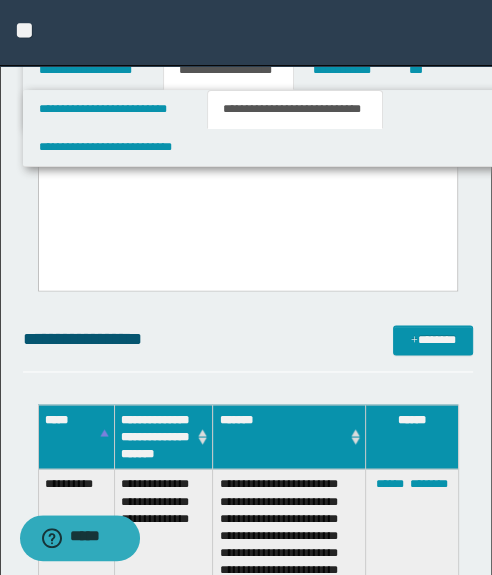 scroll, scrollTop: 1022, scrollLeft: 0, axis: vertical 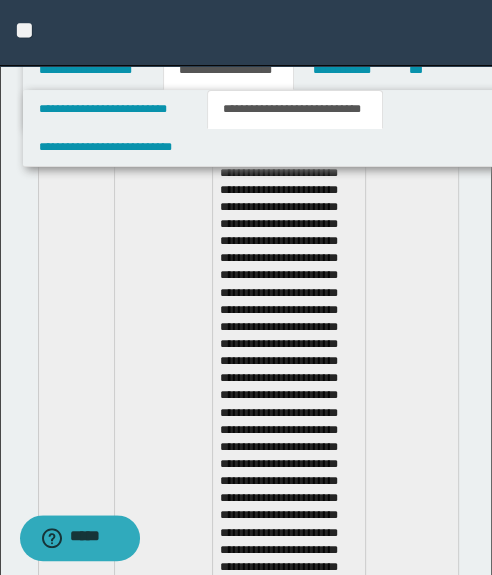 click at bounding box center (289, 211) 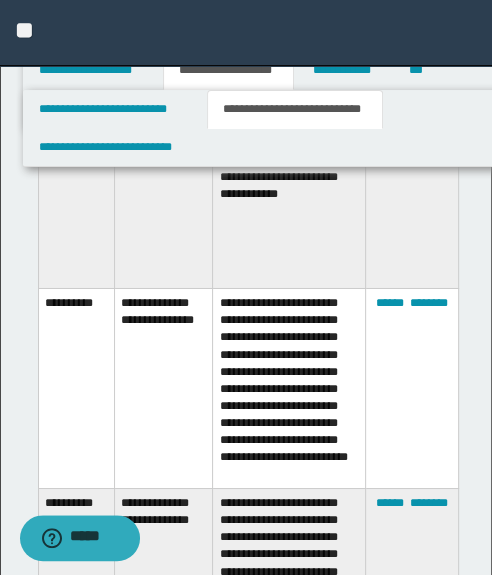 scroll, scrollTop: 5204, scrollLeft: 0, axis: vertical 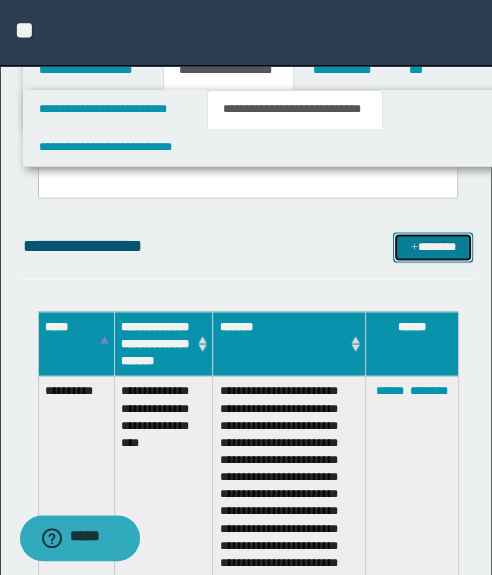 click at bounding box center [414, 248] 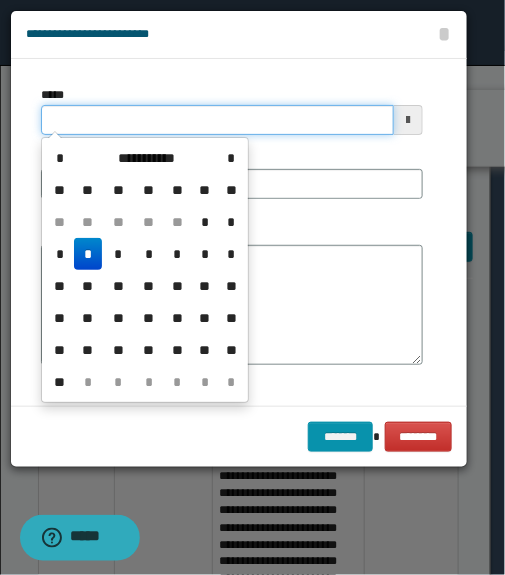 click on "*****" at bounding box center (217, 120) 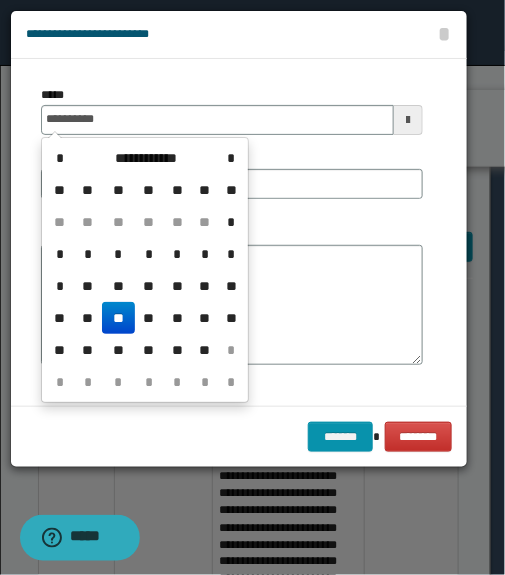 click on "**" at bounding box center (118, 318) 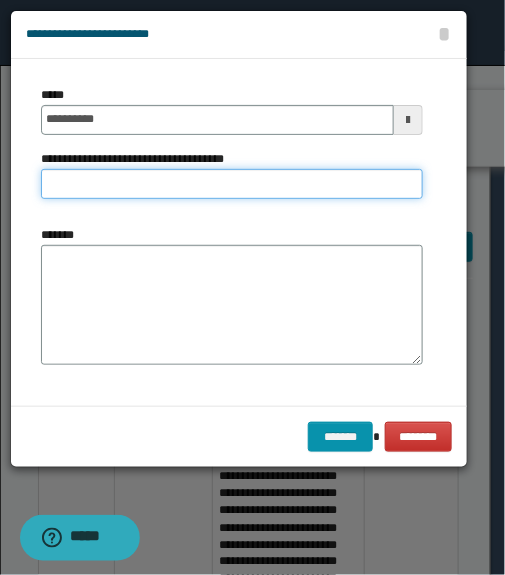 click on "**********" at bounding box center [232, 184] 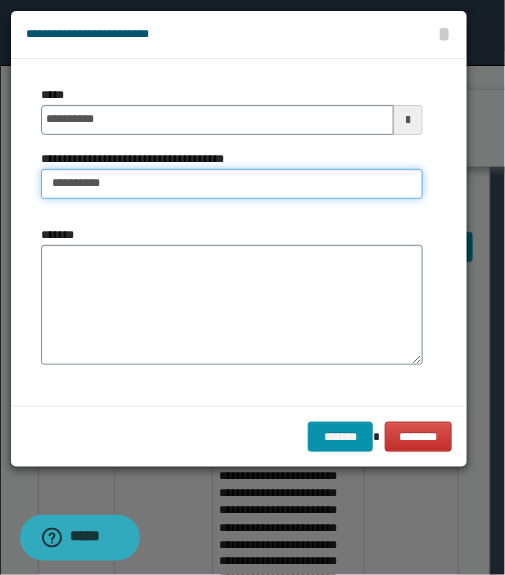 click on "*********" at bounding box center [232, 184] 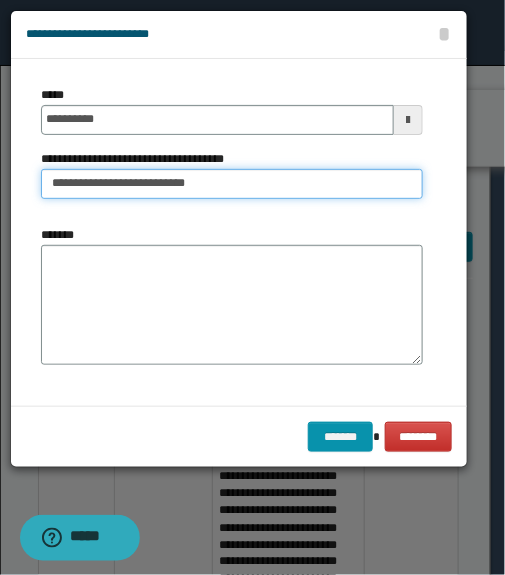 type on "**********" 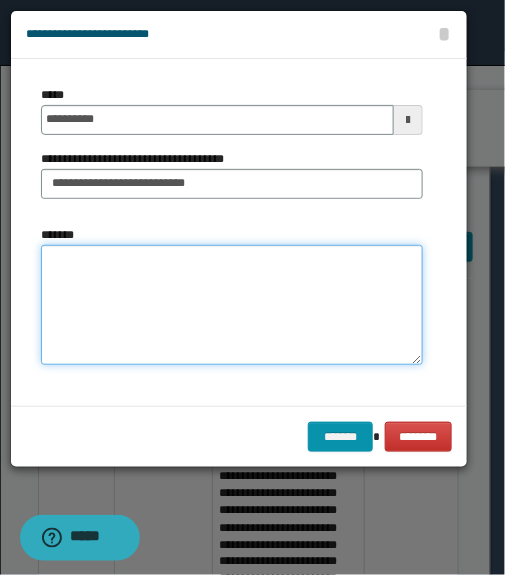 drag, startPoint x: 216, startPoint y: 341, endPoint x: 196, endPoint y: 326, distance: 25 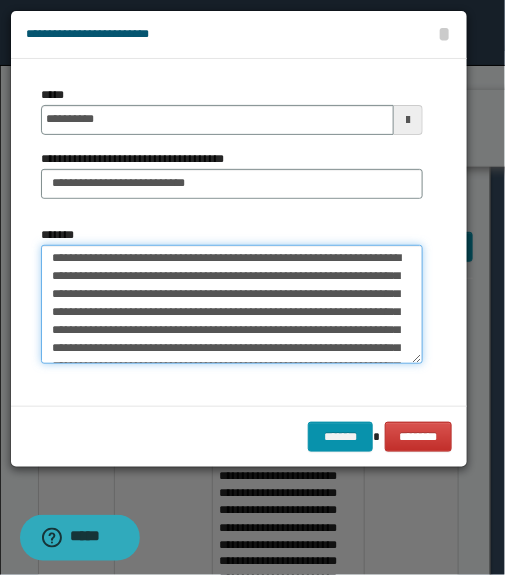 scroll, scrollTop: 0, scrollLeft: 0, axis: both 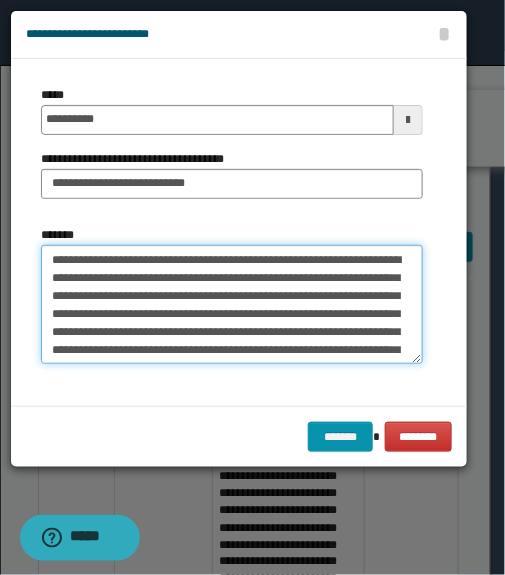 click on "**********" at bounding box center [232, 305] 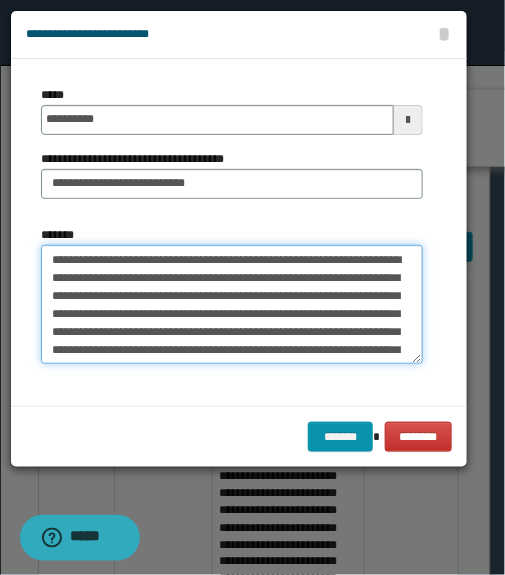 click on "**********" at bounding box center [232, 305] 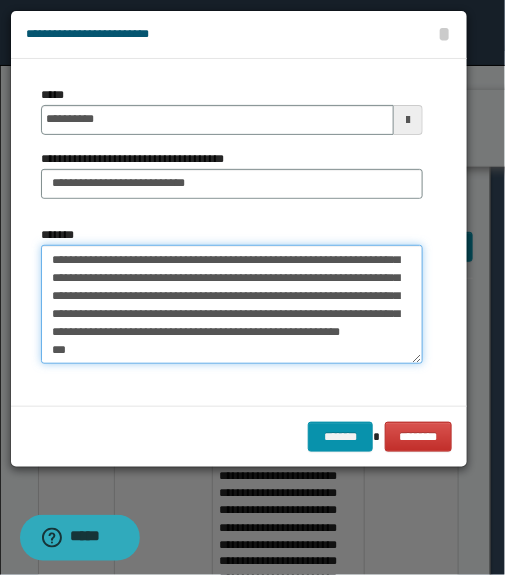scroll, scrollTop: 109, scrollLeft: 0, axis: vertical 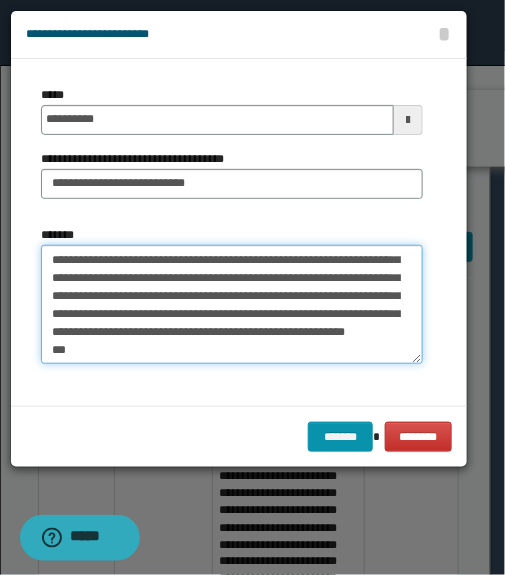 click on "**********" at bounding box center (232, 305) 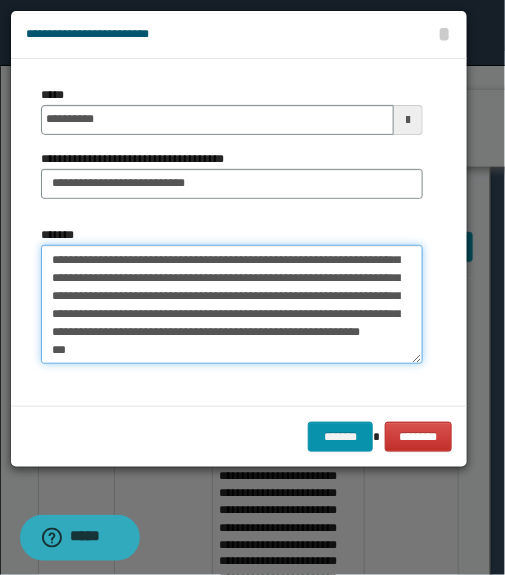 drag, startPoint x: 135, startPoint y: 316, endPoint x: 128, endPoint y: 299, distance: 18.384777 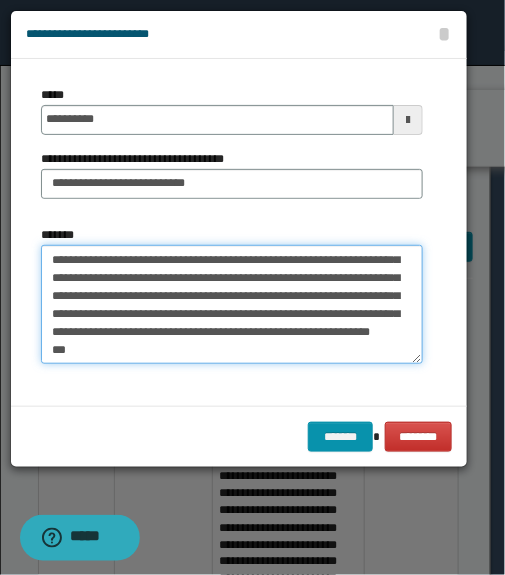 click on "**********" at bounding box center (232, 305) 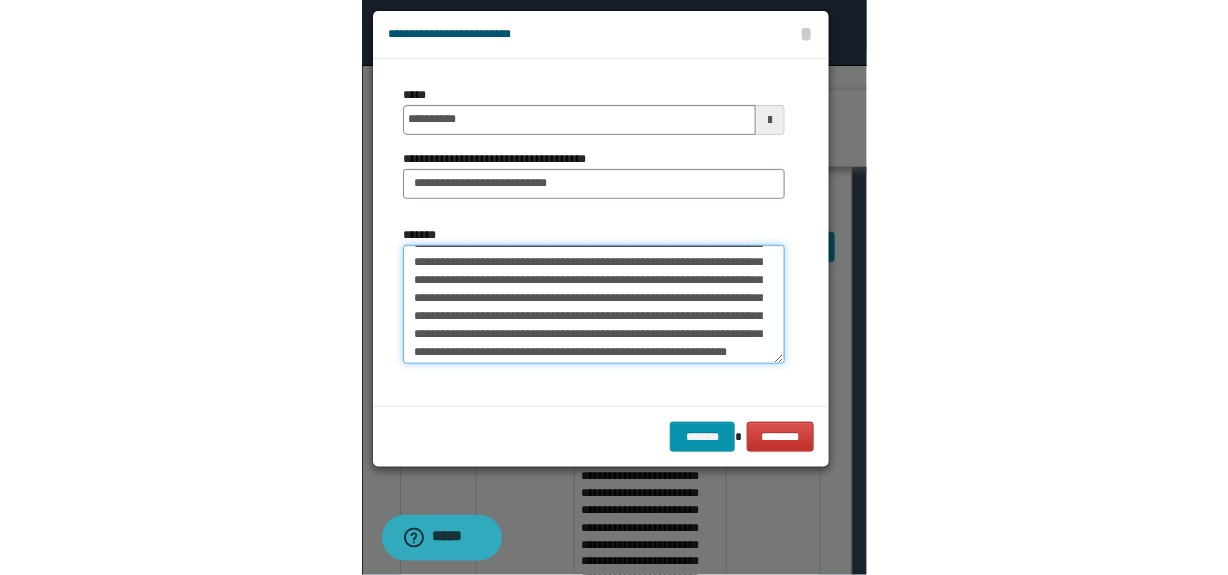 scroll, scrollTop: 0, scrollLeft: 0, axis: both 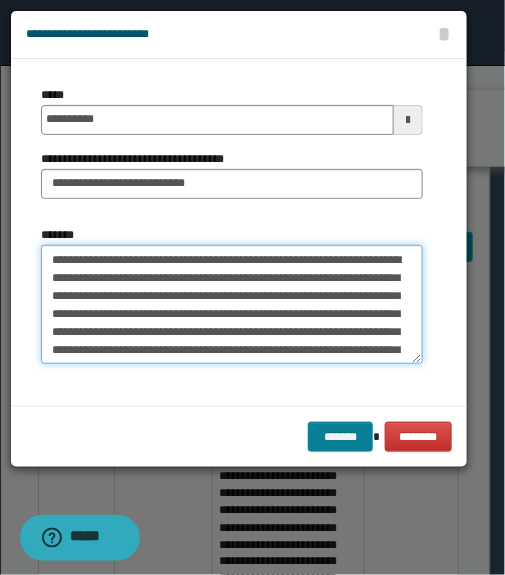 type on "**********" 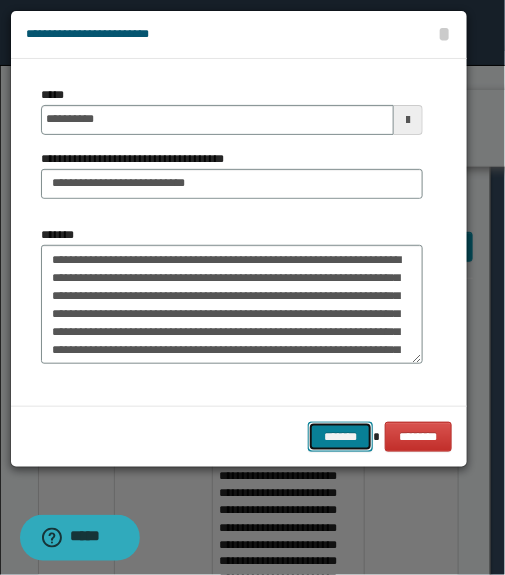 click on "*******" at bounding box center (340, 437) 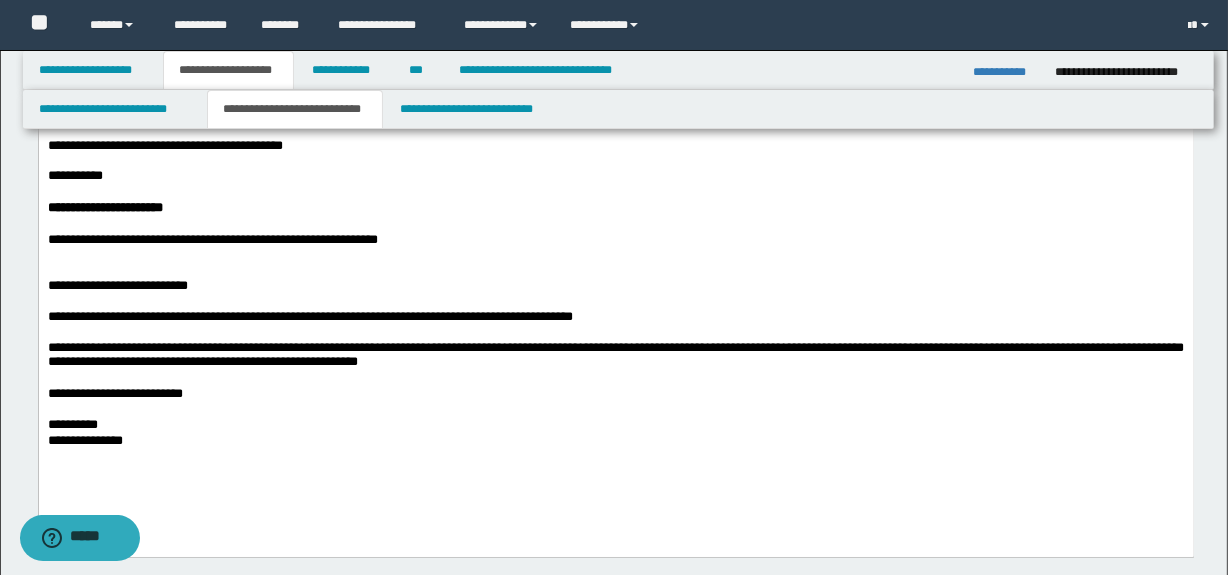 scroll, scrollTop: 265, scrollLeft: 0, axis: vertical 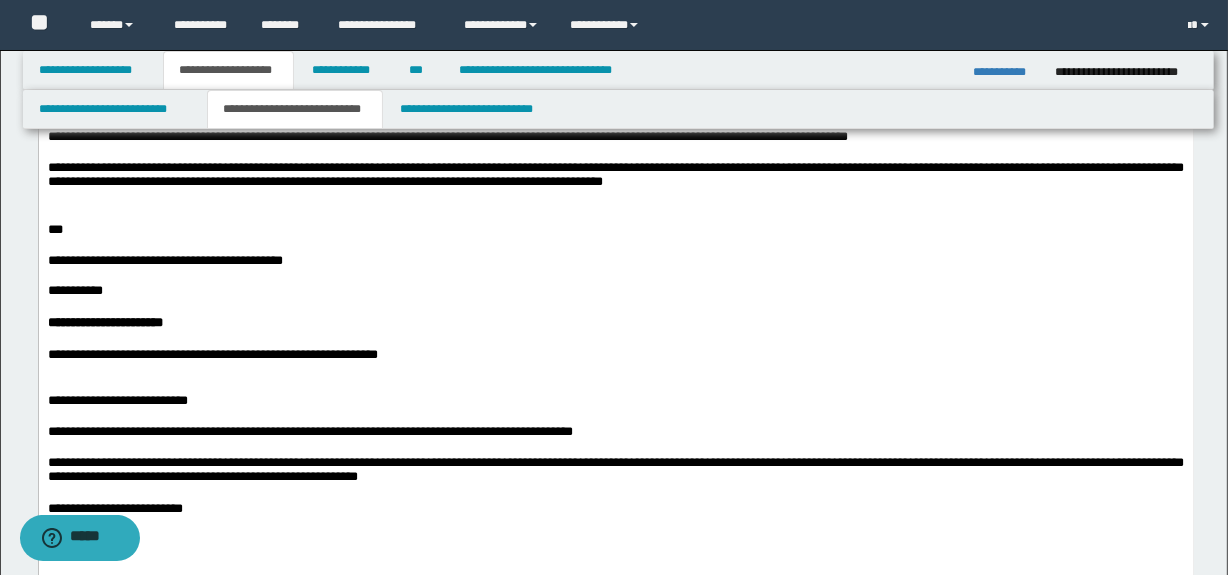 click at bounding box center (615, 276) 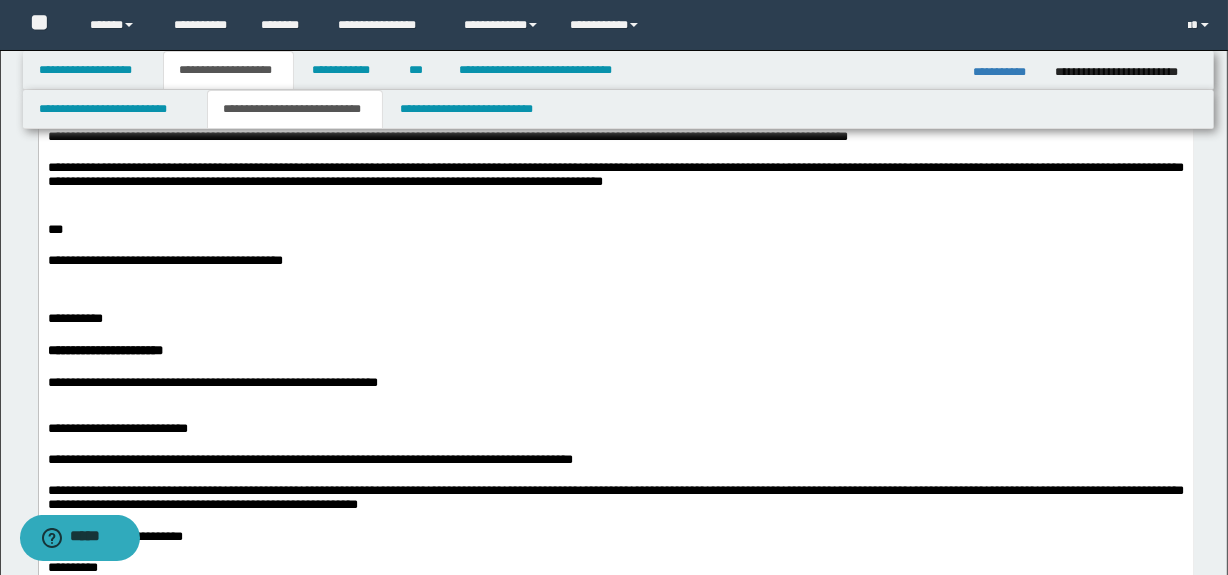 click at bounding box center [615, 276] 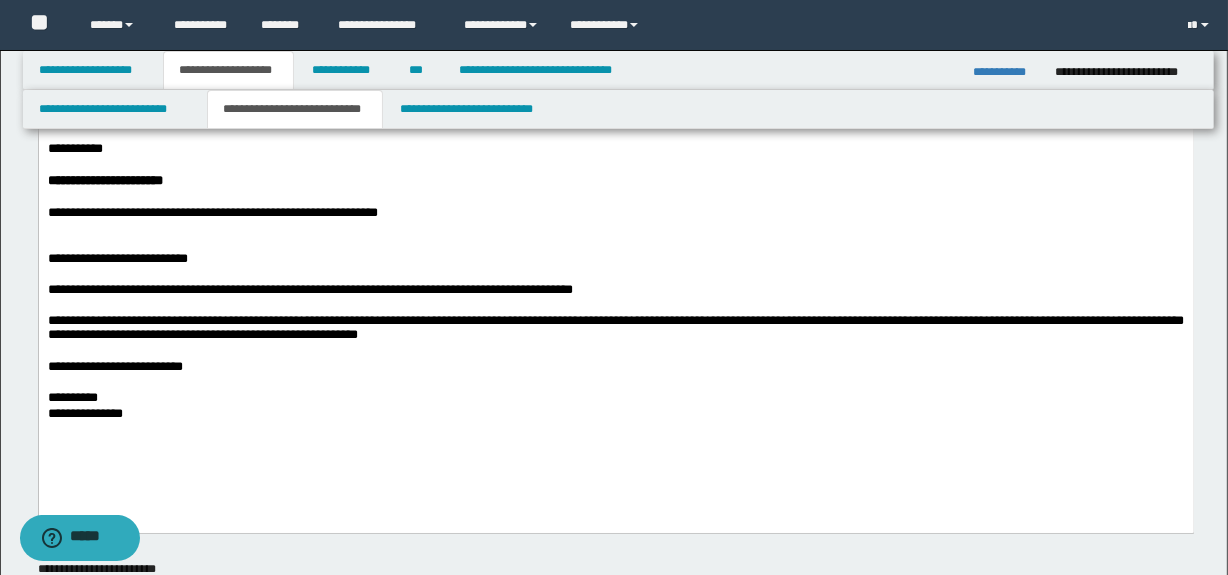 scroll, scrollTop: 447, scrollLeft: 0, axis: vertical 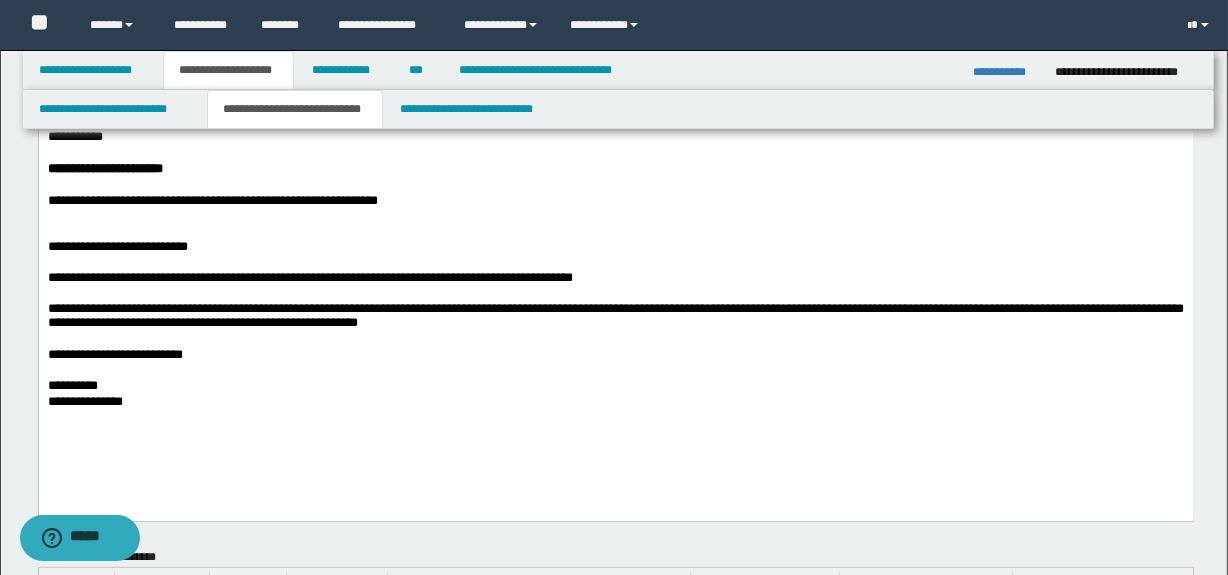 click on "**********" at bounding box center (615, 355) 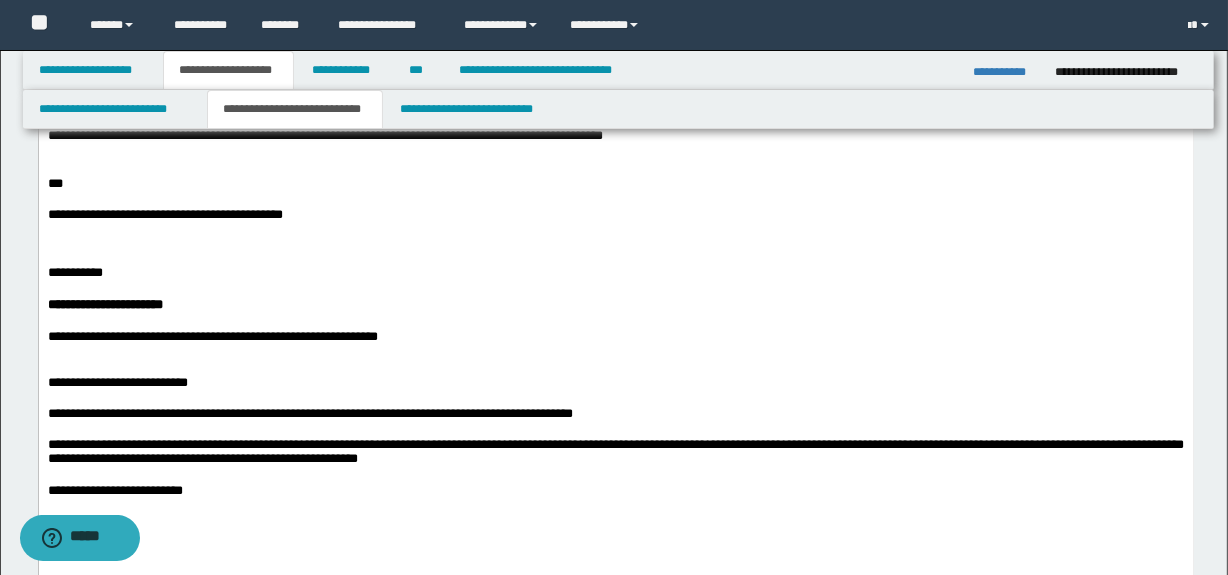 scroll, scrollTop: 265, scrollLeft: 0, axis: vertical 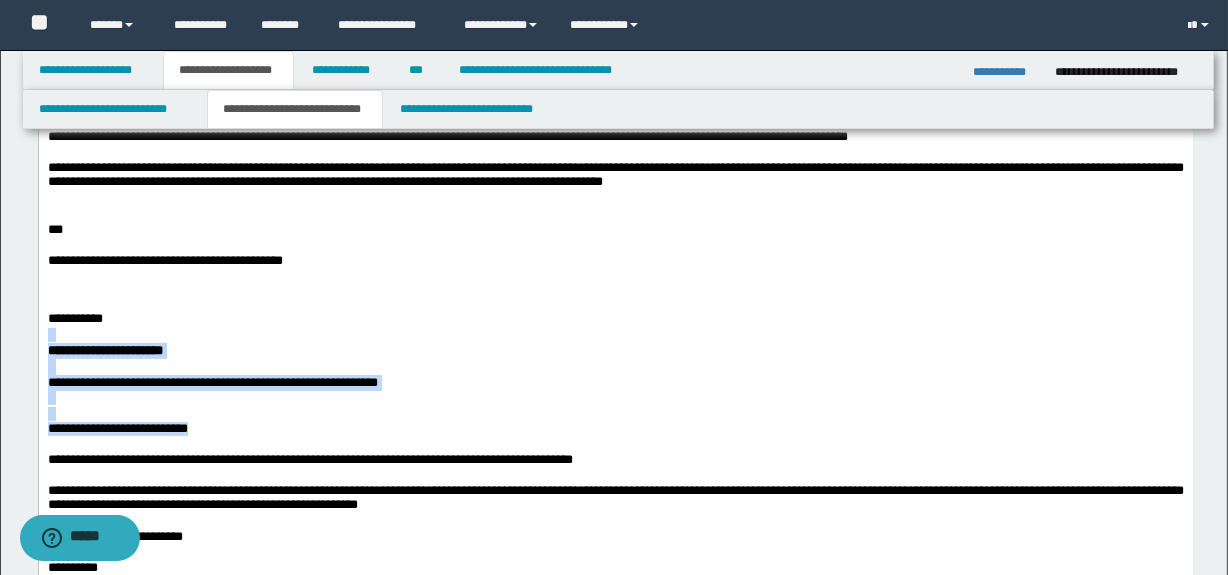 drag, startPoint x: 441, startPoint y: 434, endPoint x: 39, endPoint y: 345, distance: 411.73413 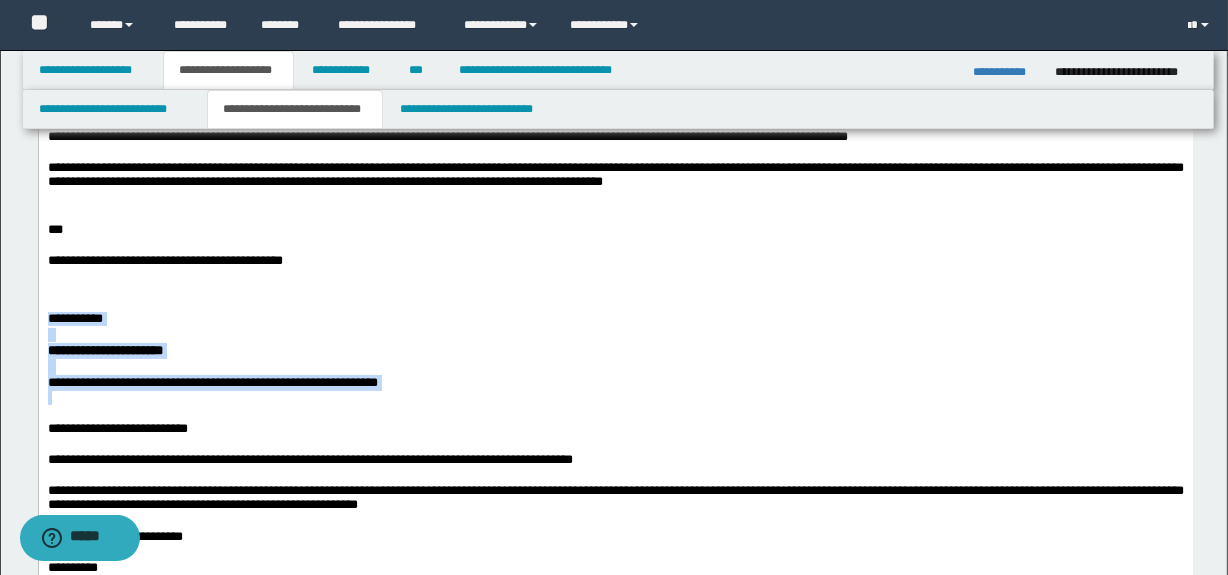 drag, startPoint x: 33, startPoint y: 400, endPoint x: 8, endPoint y: 325, distance: 79.05694 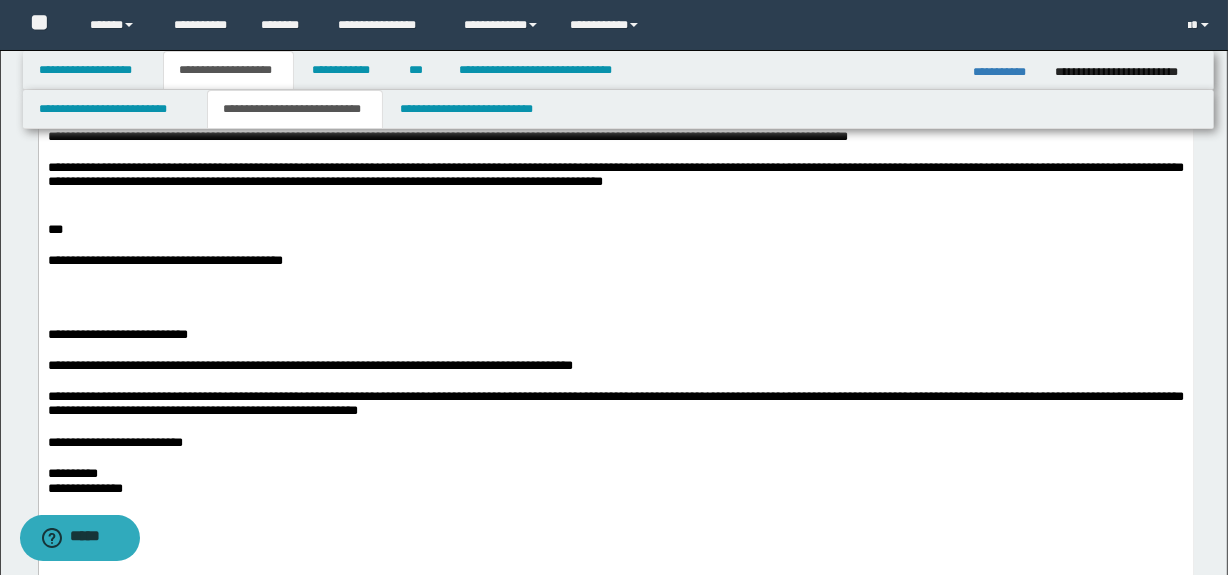 type 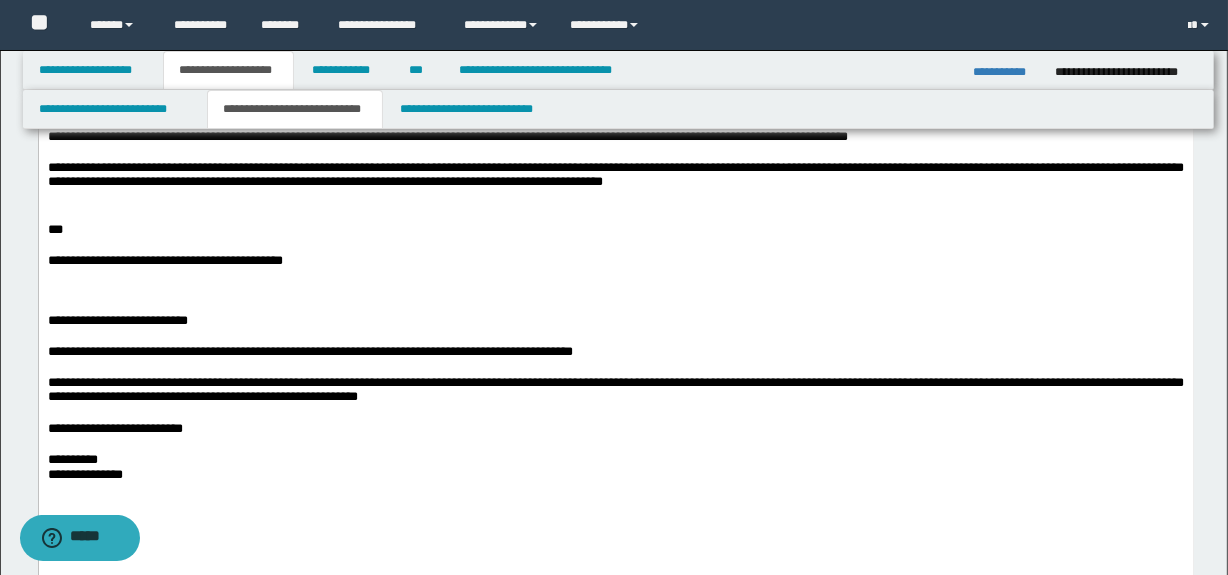 click on "**********" at bounding box center (615, 246) 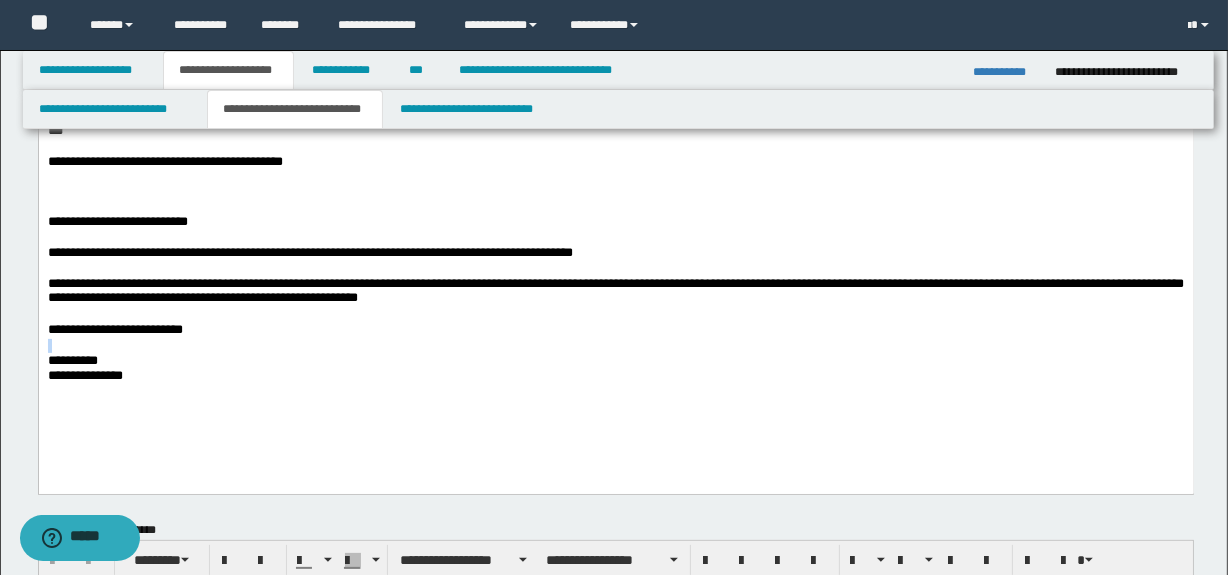 scroll, scrollTop: 0, scrollLeft: 0, axis: both 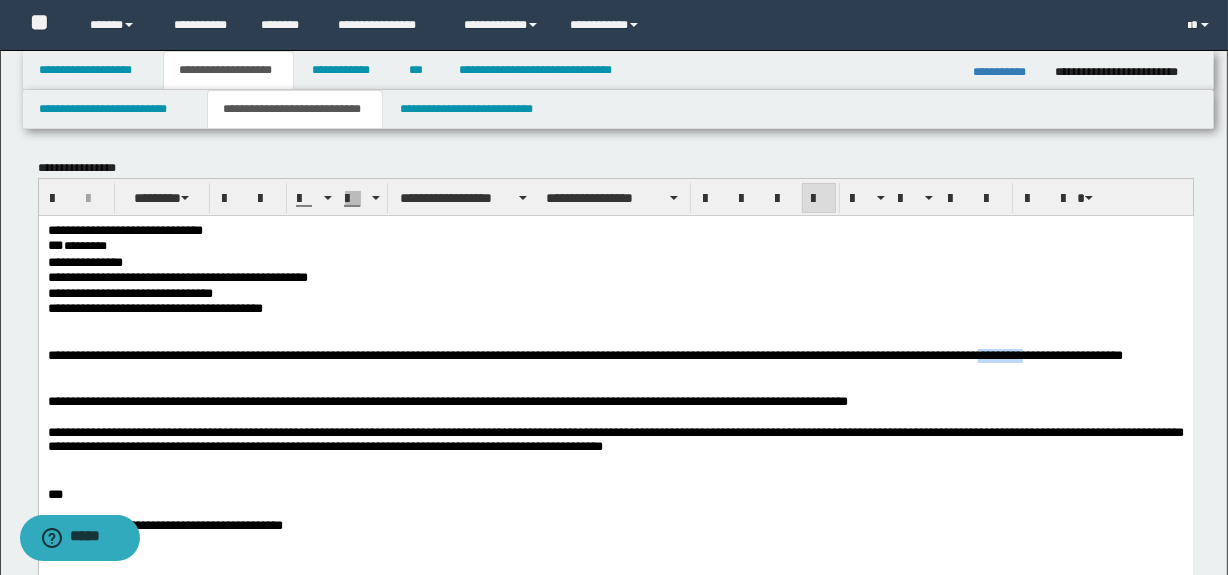 drag, startPoint x: 1078, startPoint y: 354, endPoint x: 1125, endPoint y: 360, distance: 47.38143 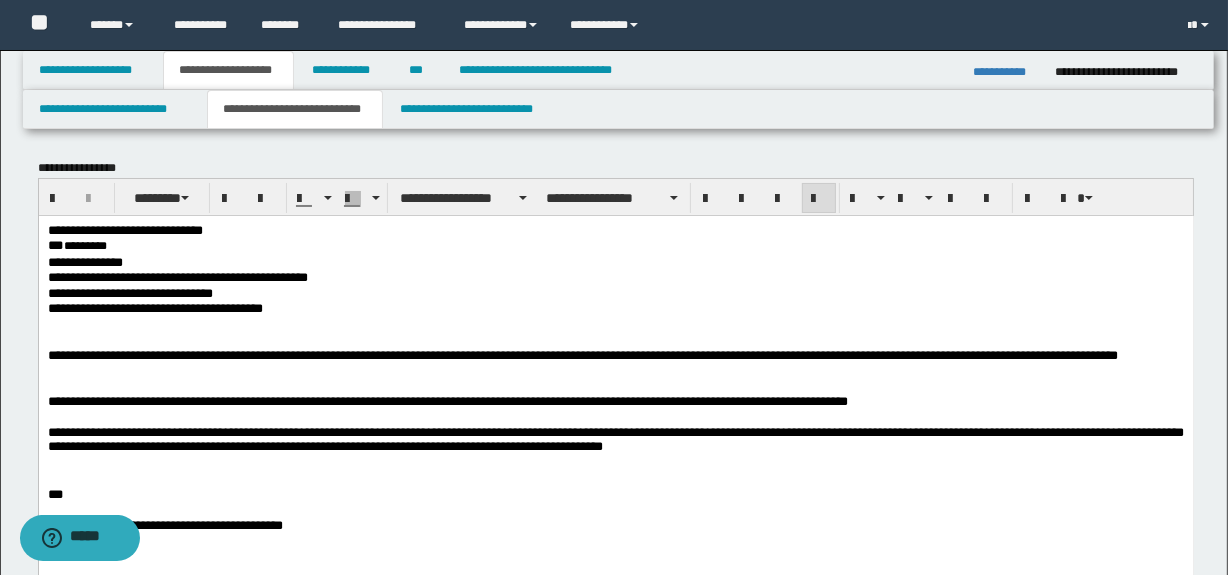 click on "**********" at bounding box center [615, 262] 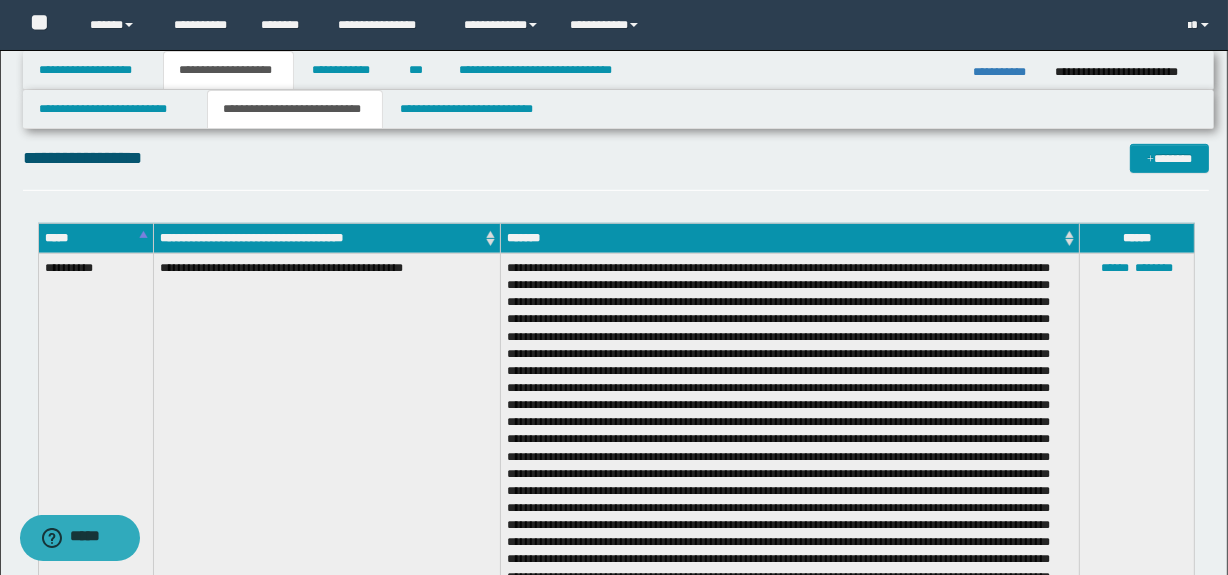 scroll, scrollTop: 1000, scrollLeft: 0, axis: vertical 